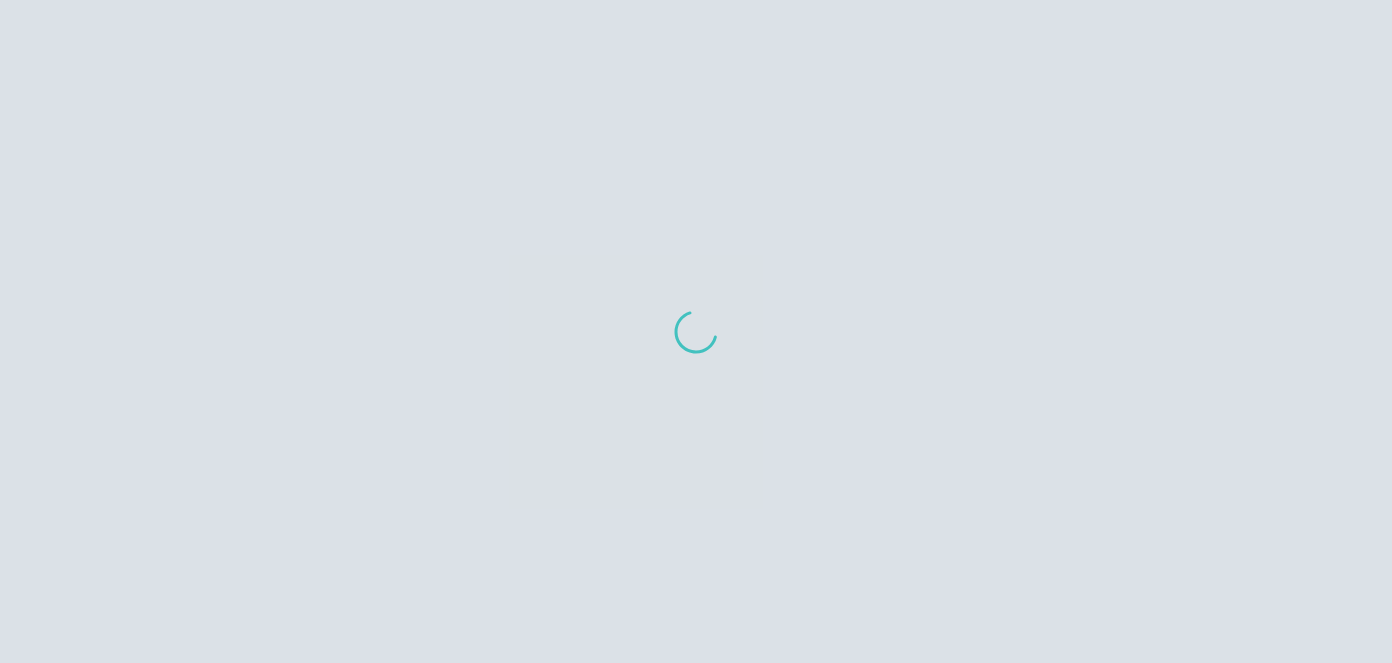 scroll, scrollTop: 0, scrollLeft: 0, axis: both 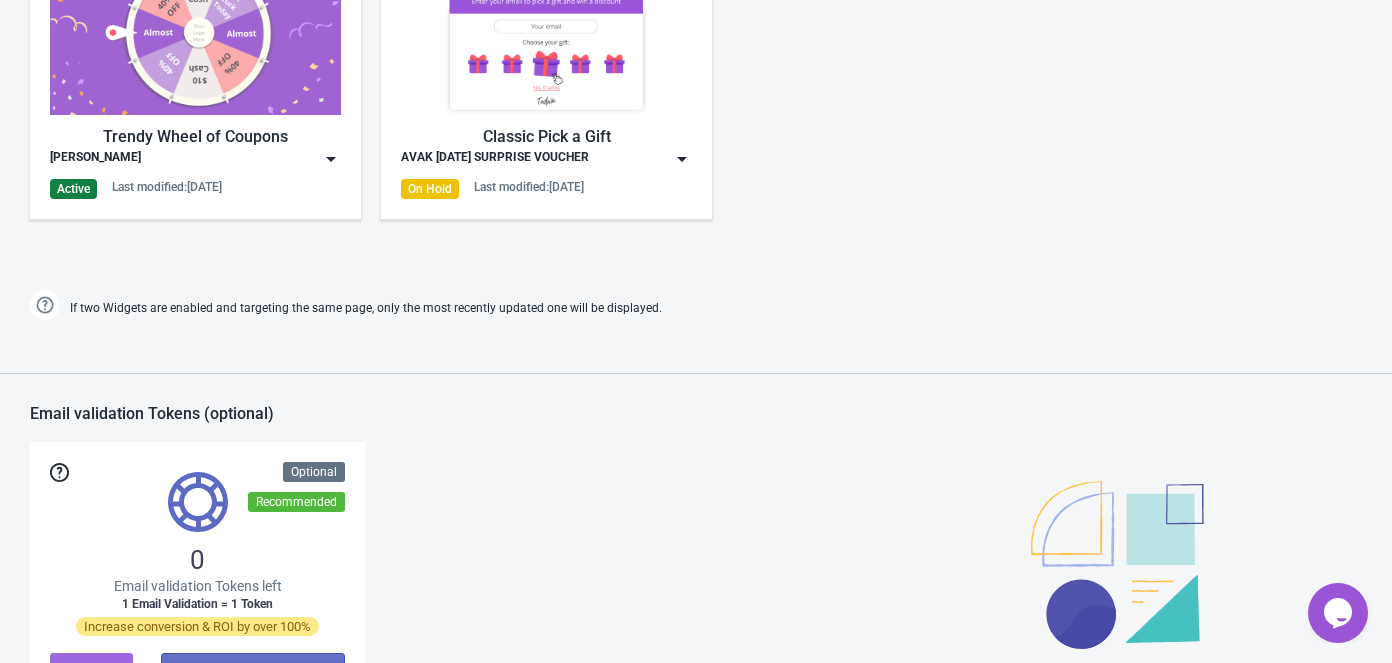 click on "Trendy Wheel of Coupons Avak Sunglass Active Last modified:  [DATE]" at bounding box center (195, 75) 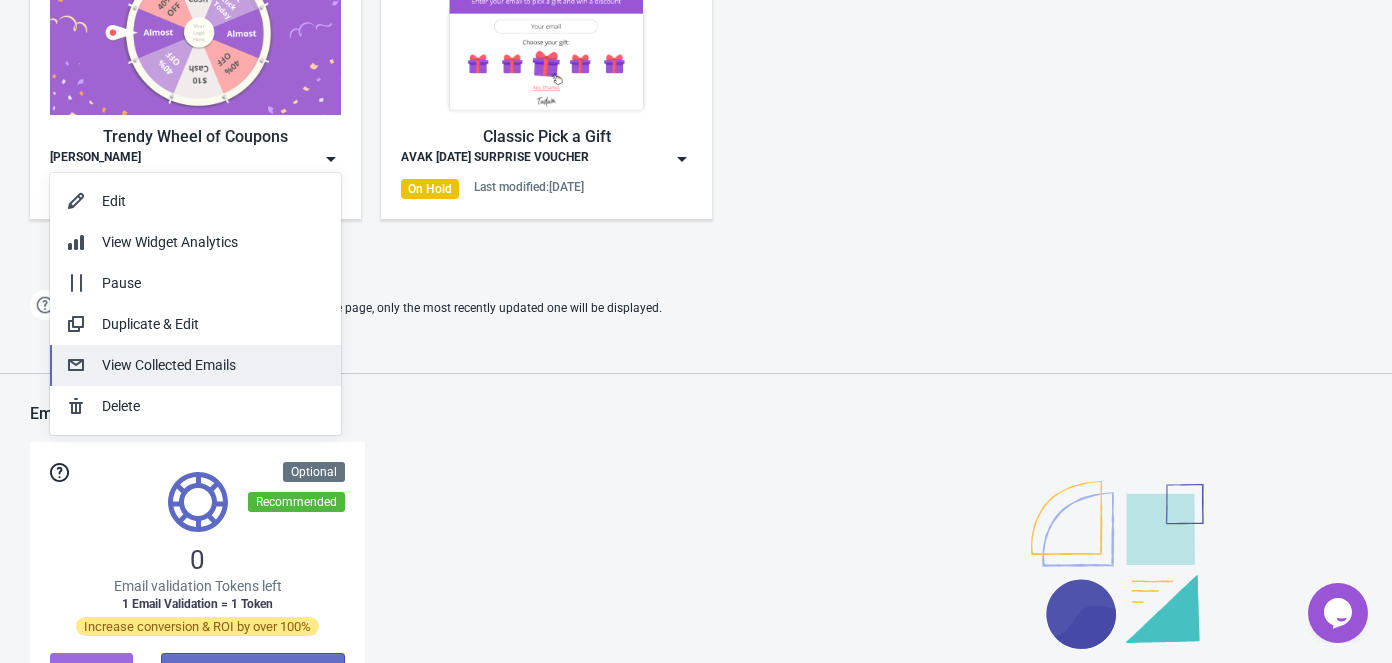 click on "View Collected Emails" at bounding box center [213, 365] 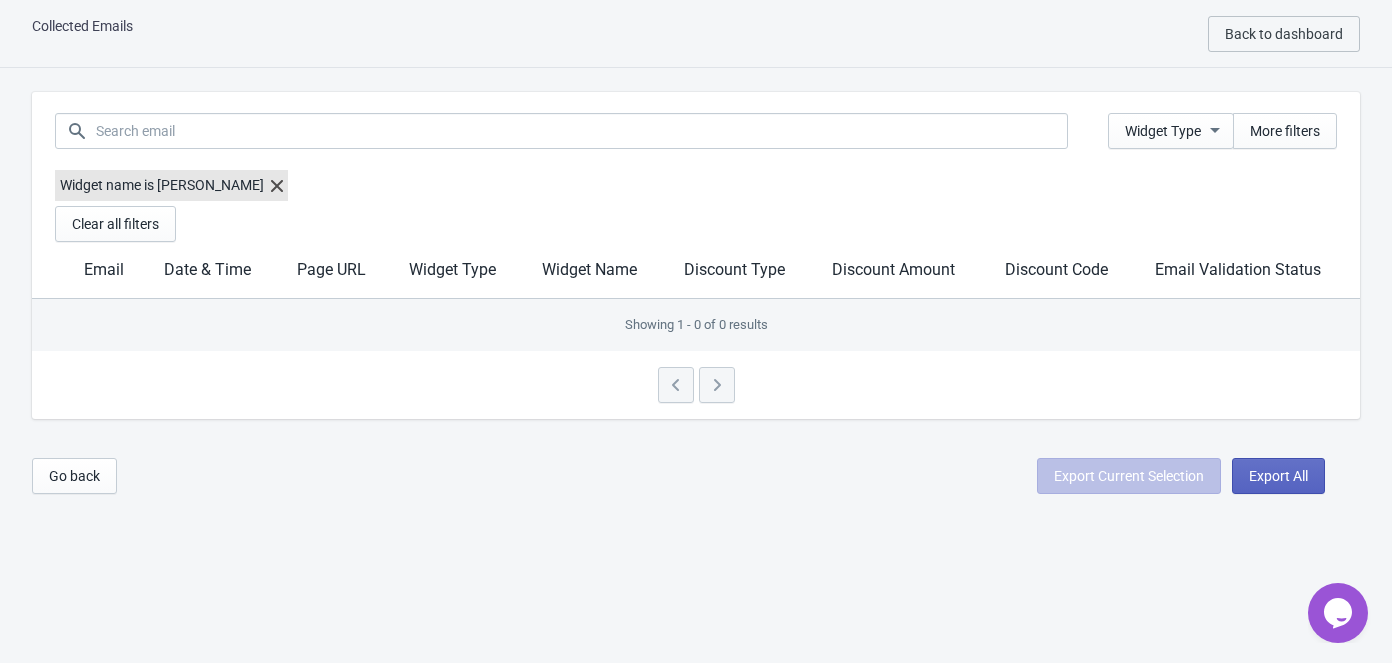 scroll, scrollTop: 187, scrollLeft: 0, axis: vertical 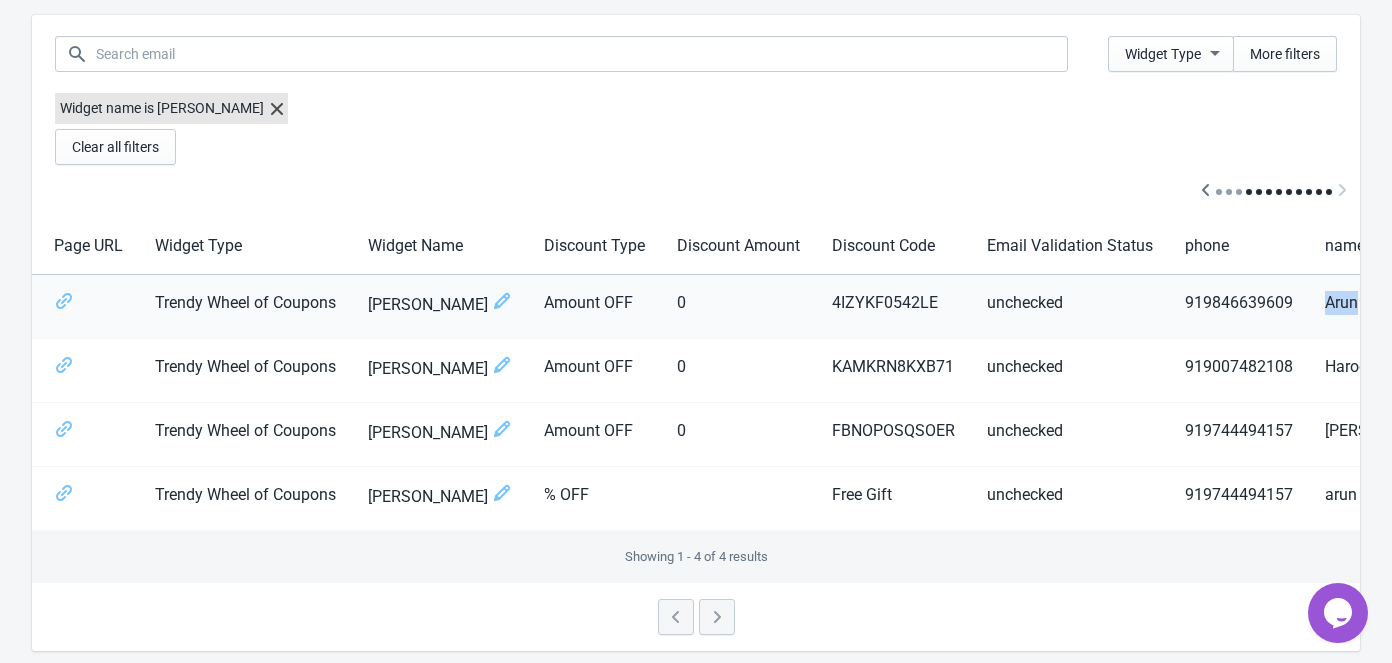 drag, startPoint x: 1295, startPoint y: 303, endPoint x: 1333, endPoint y: 299, distance: 38.209946 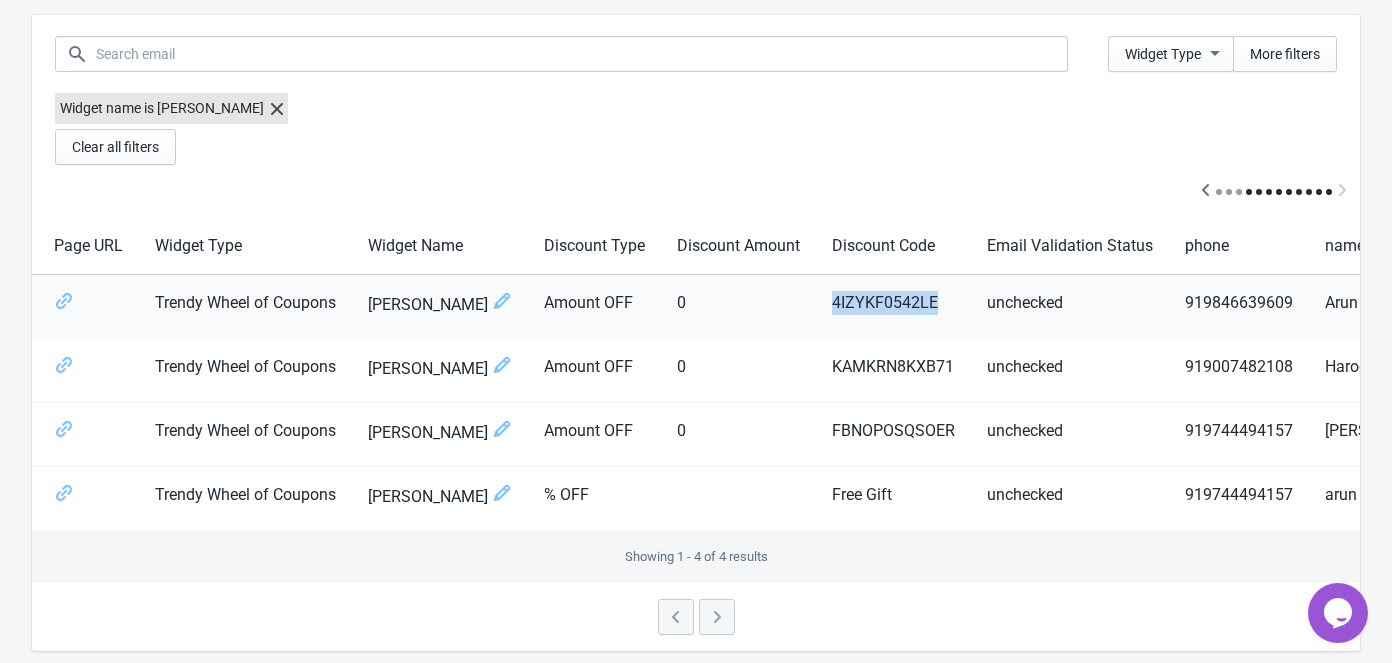 drag, startPoint x: 803, startPoint y: 302, endPoint x: 908, endPoint y: 303, distance: 105.00476 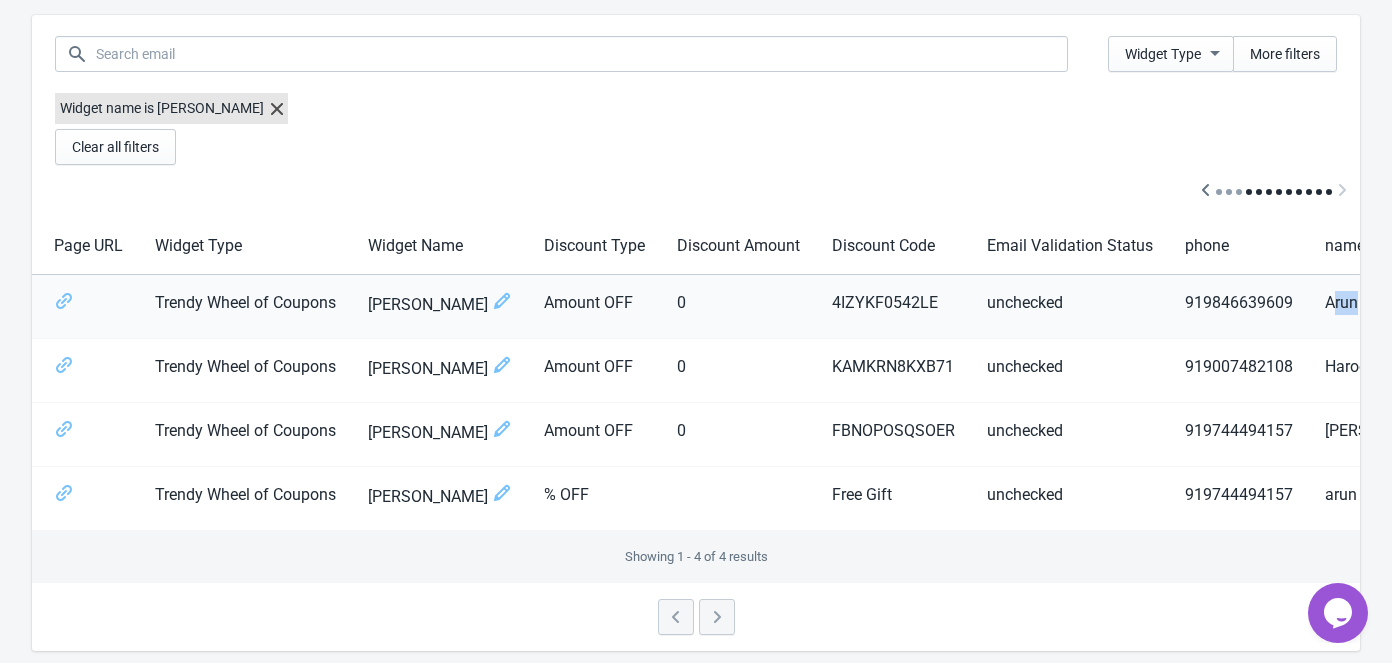 scroll, scrollTop: 0, scrollLeft: 486, axis: horizontal 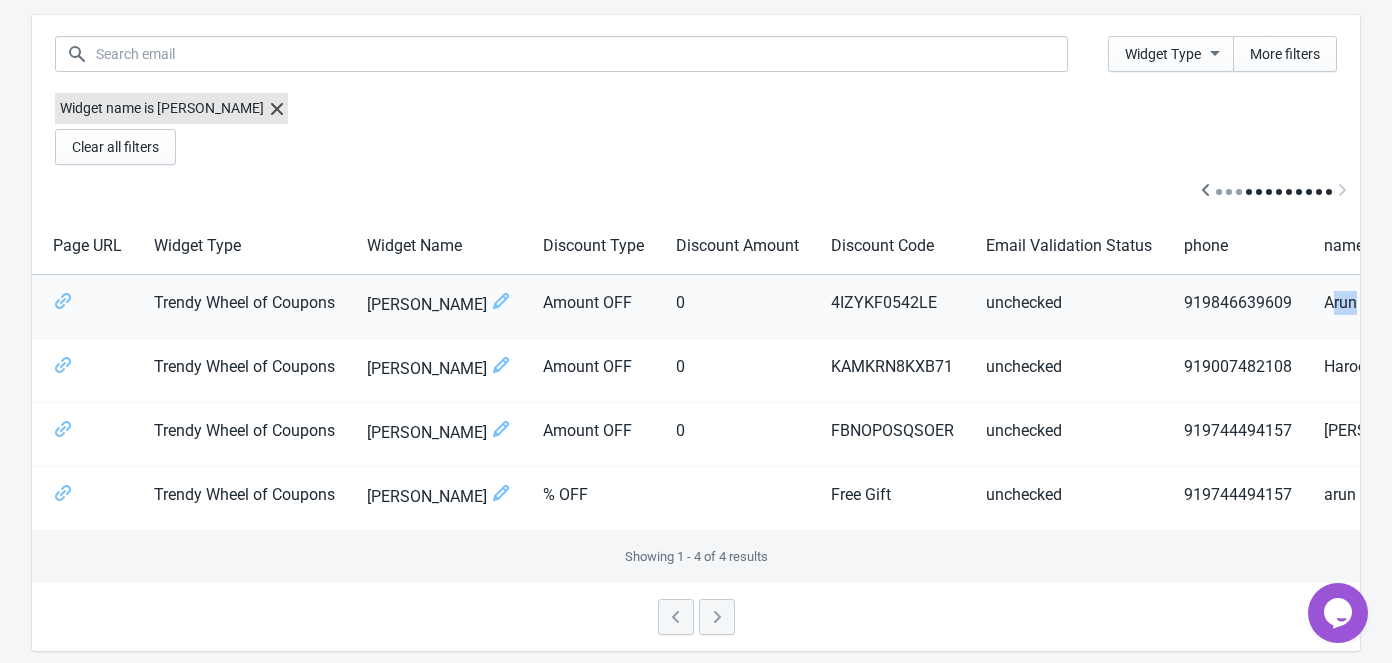 drag, startPoint x: 1297, startPoint y: 302, endPoint x: 1358, endPoint y: 301, distance: 61.008198 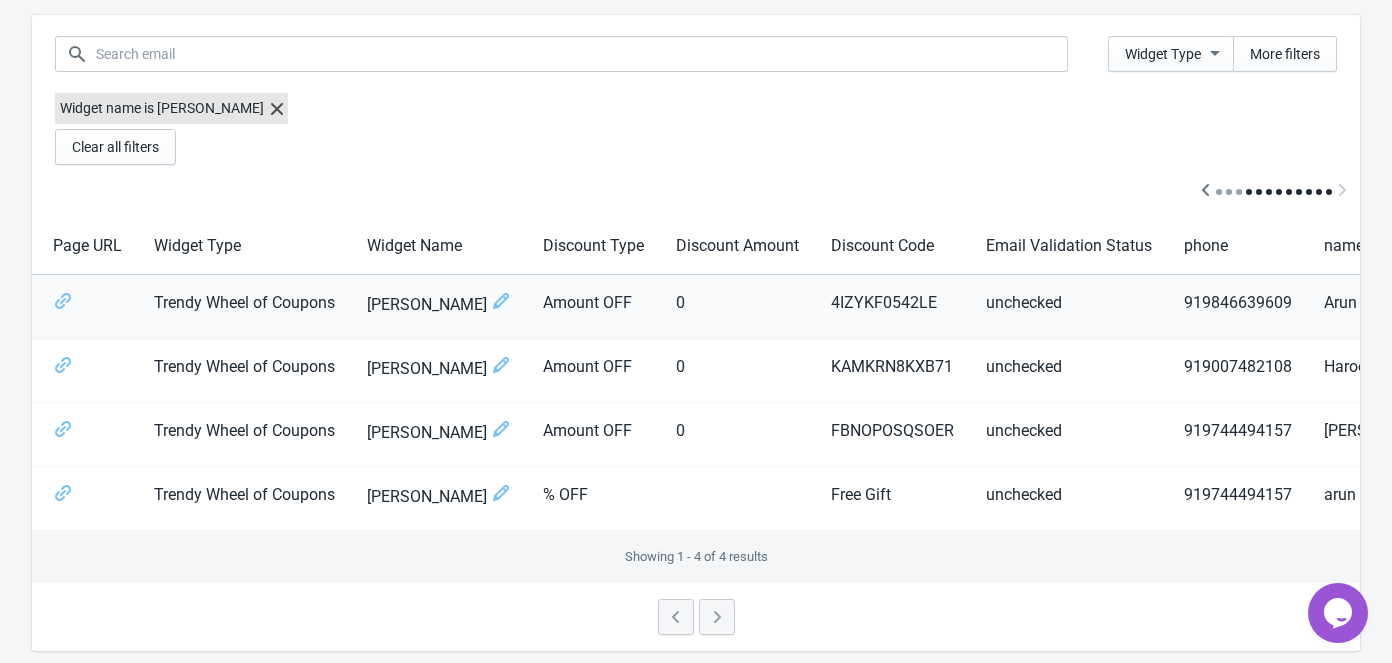 click on "Arun" at bounding box center [1384, 307] 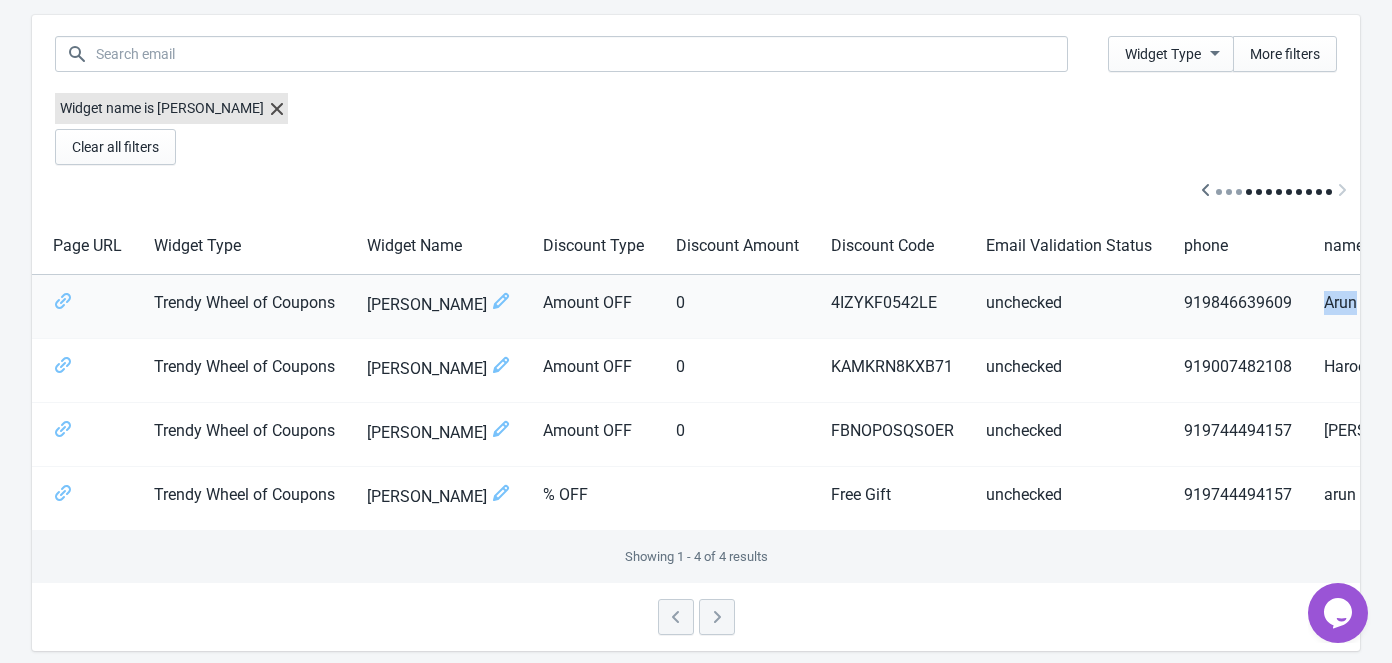 drag, startPoint x: 1291, startPoint y: 301, endPoint x: 1335, endPoint y: 299, distance: 44.04543 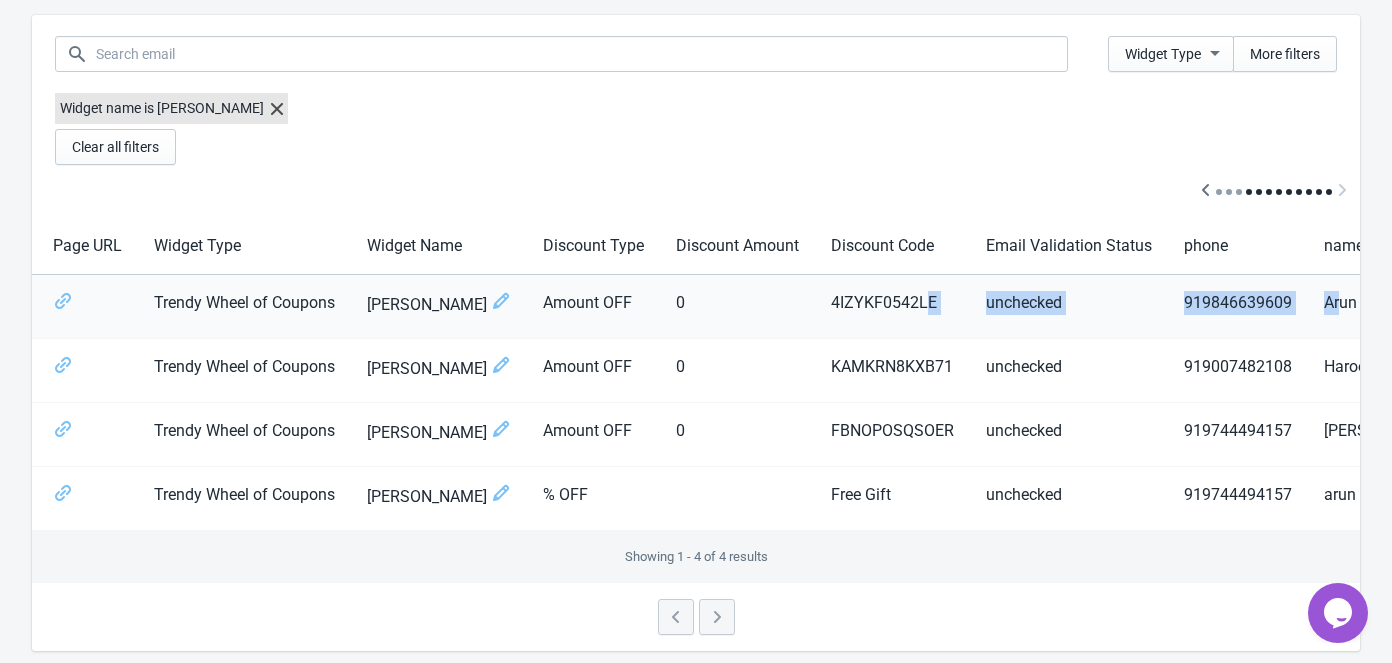 drag, startPoint x: 896, startPoint y: 302, endPoint x: 1311, endPoint y: 302, distance: 415 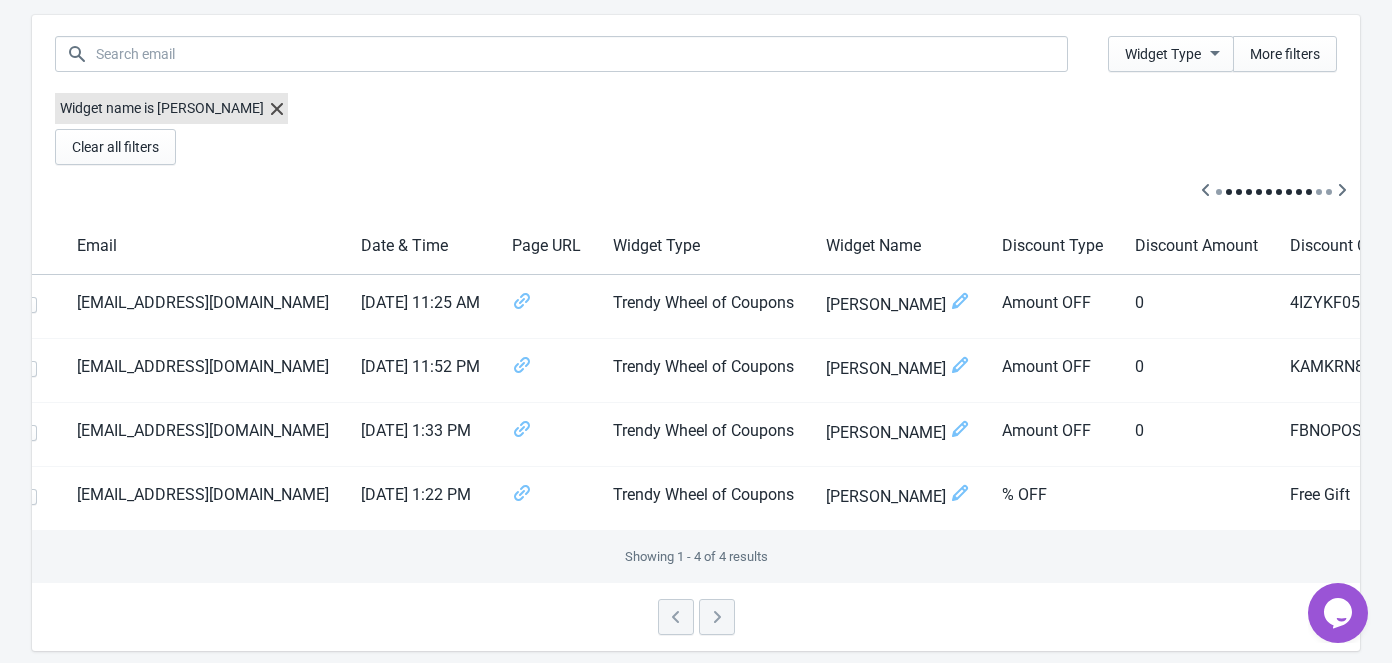 scroll, scrollTop: 0, scrollLeft: 0, axis: both 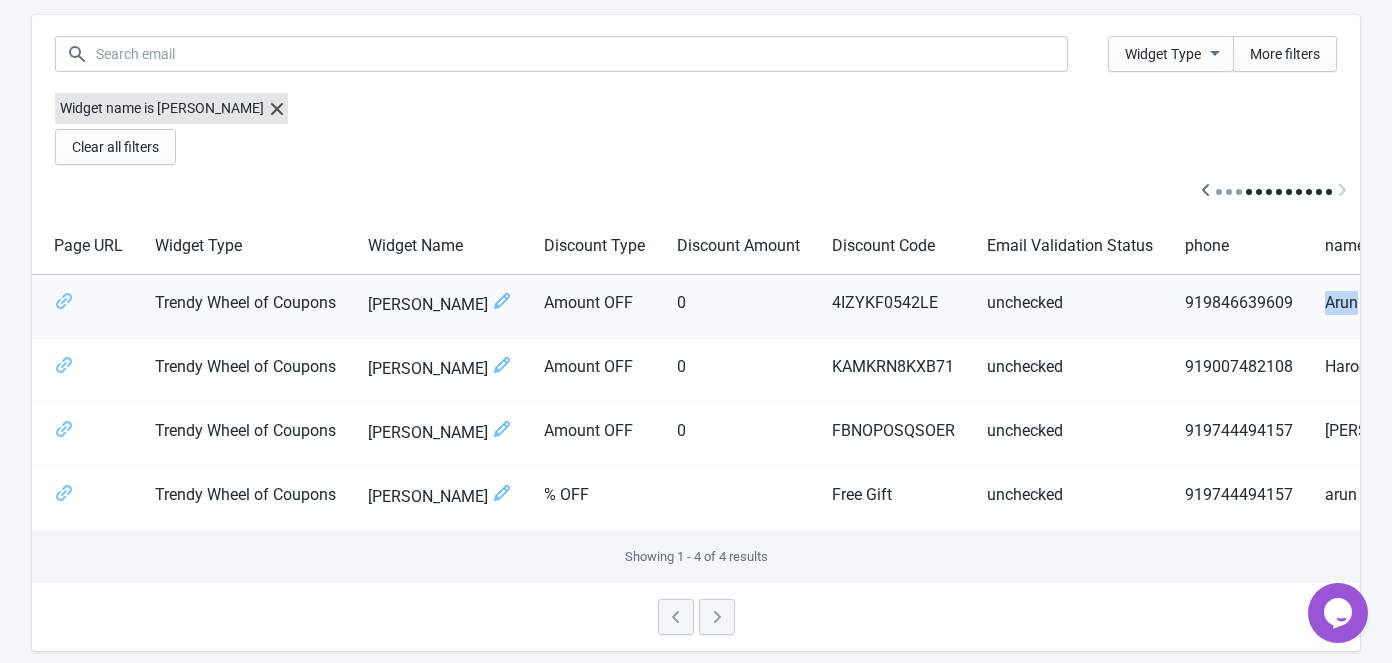 drag, startPoint x: 1292, startPoint y: 302, endPoint x: 1336, endPoint y: 299, distance: 44.102154 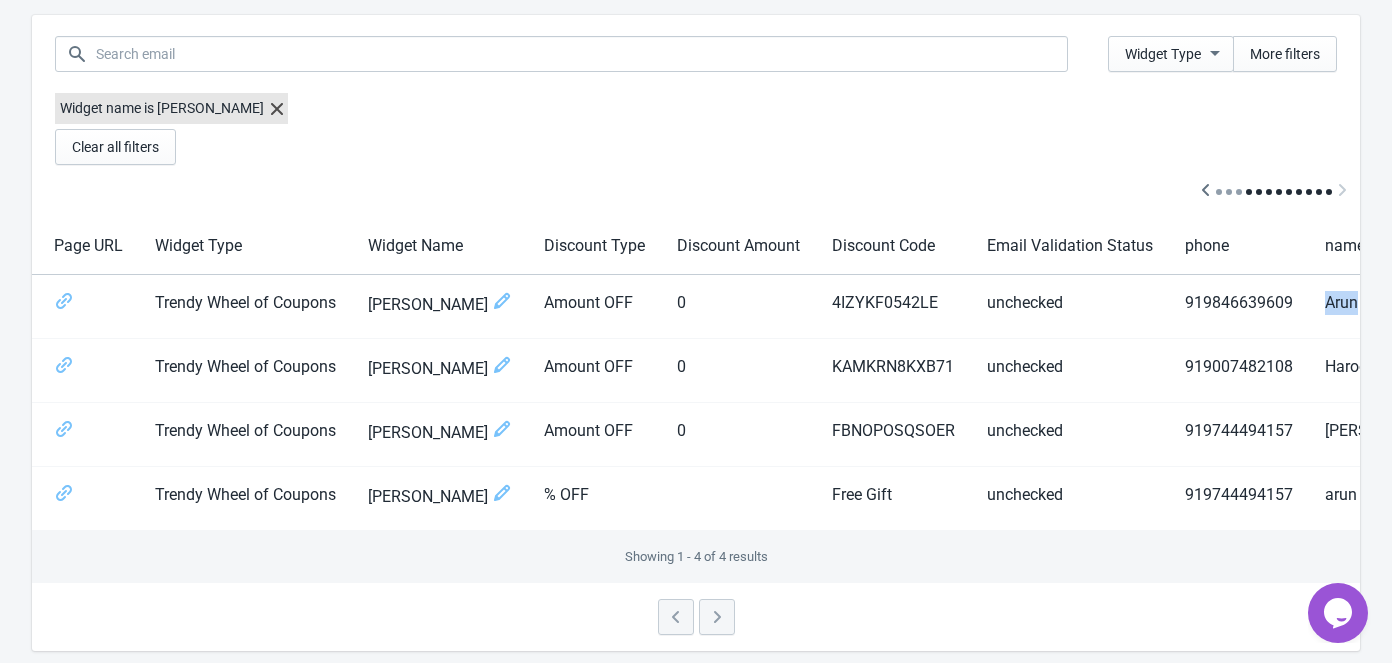 copy on "Arun" 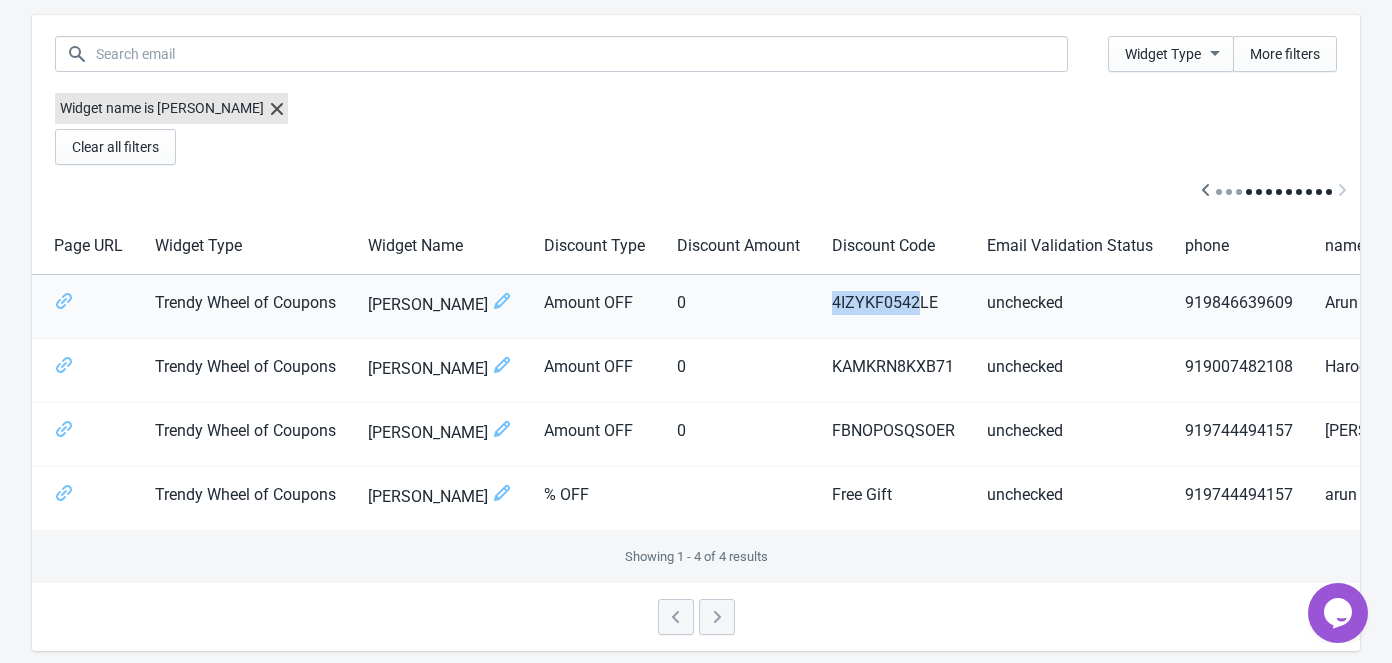 drag, startPoint x: 797, startPoint y: 300, endPoint x: 891, endPoint y: 303, distance: 94.04786 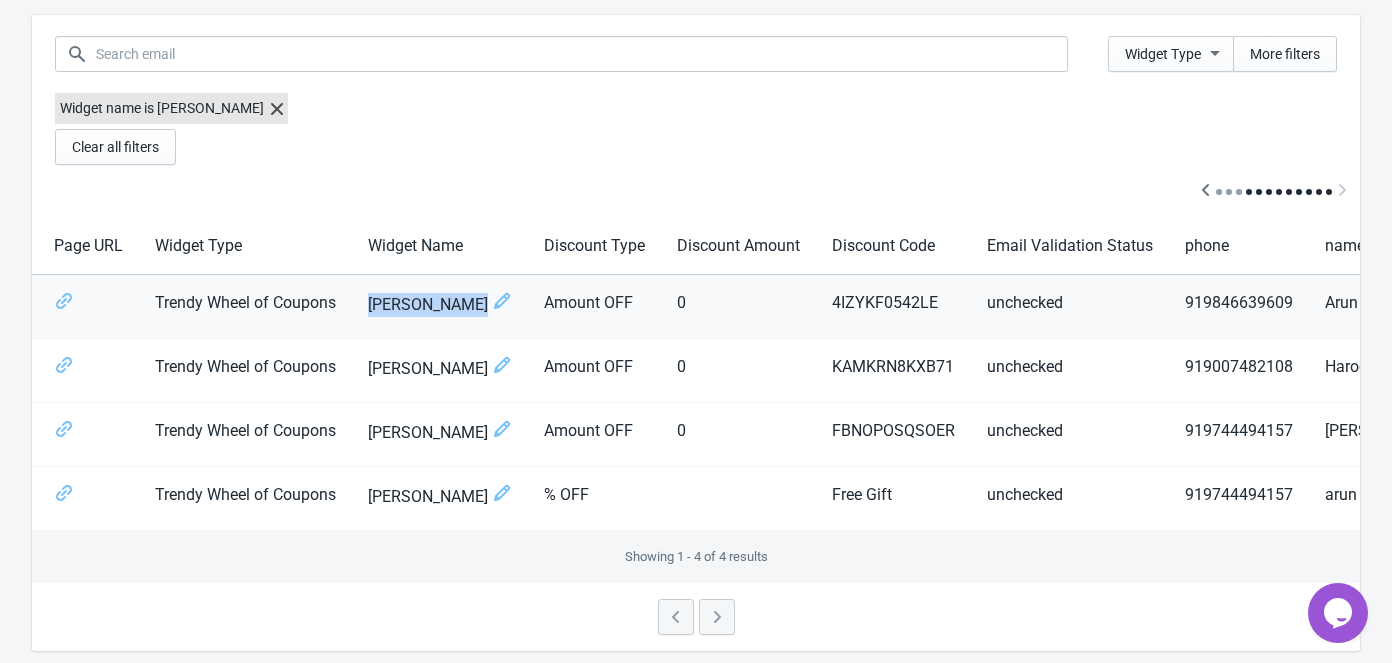 drag, startPoint x: 350, startPoint y: 304, endPoint x: 458, endPoint y: 311, distance: 108.226616 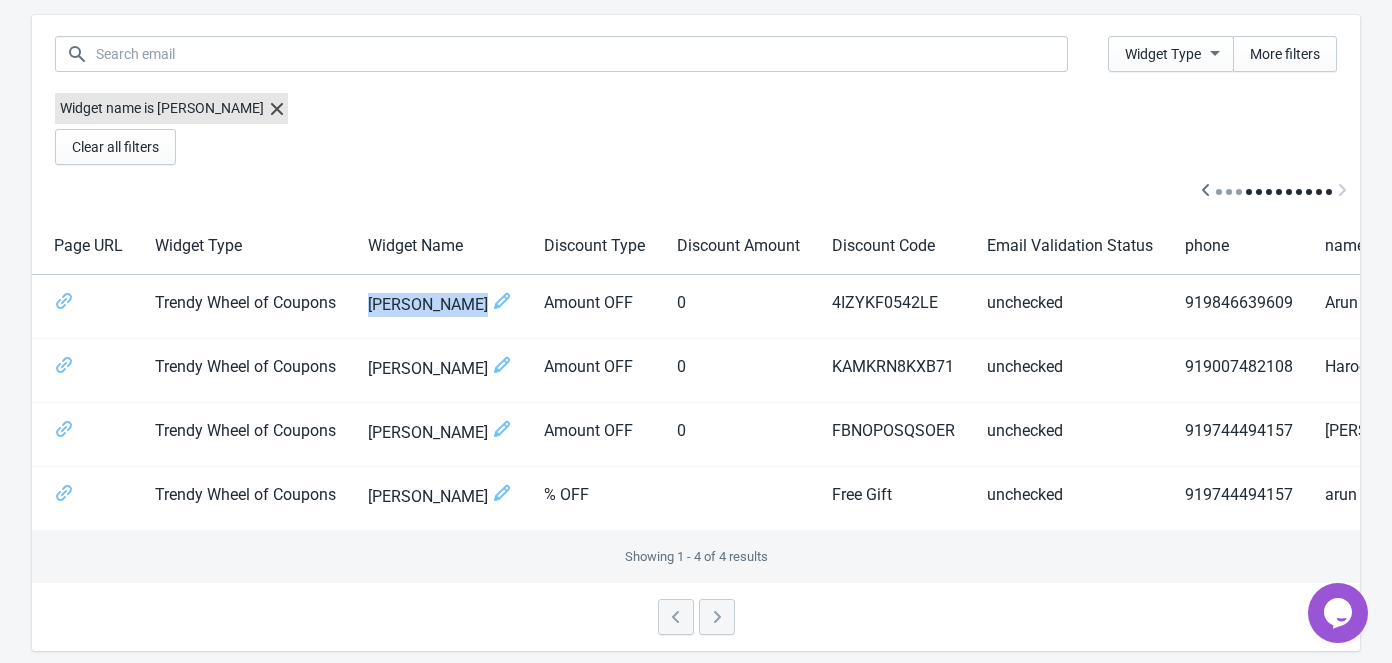 copy on "[PERSON_NAME]" 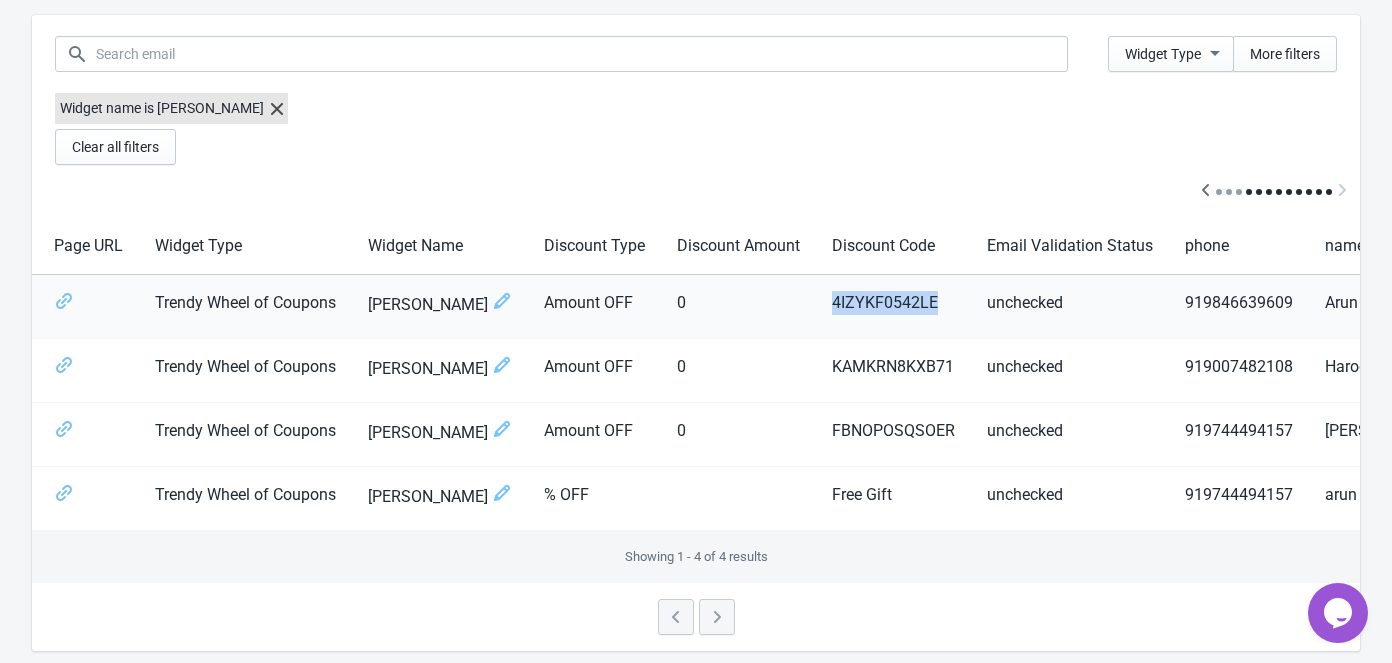 drag, startPoint x: 802, startPoint y: 299, endPoint x: 905, endPoint y: 302, distance: 103.04368 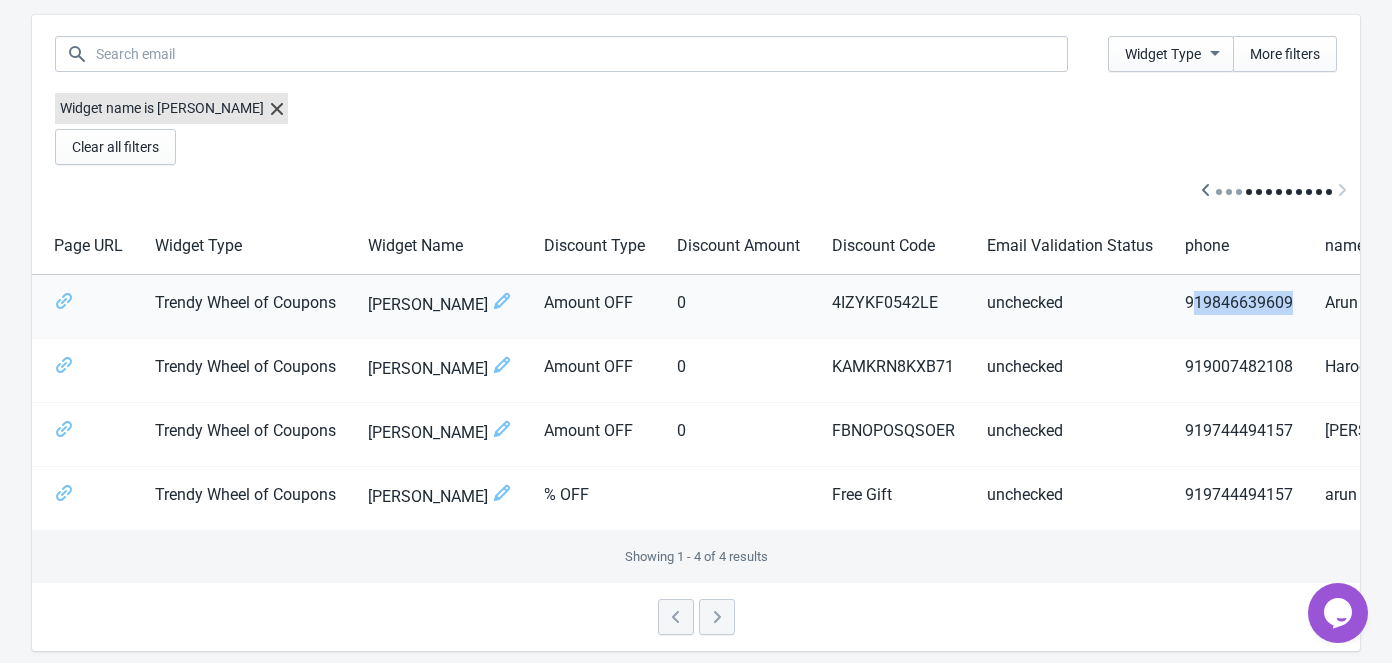 drag, startPoint x: 1157, startPoint y: 301, endPoint x: 1267, endPoint y: 299, distance: 110.01818 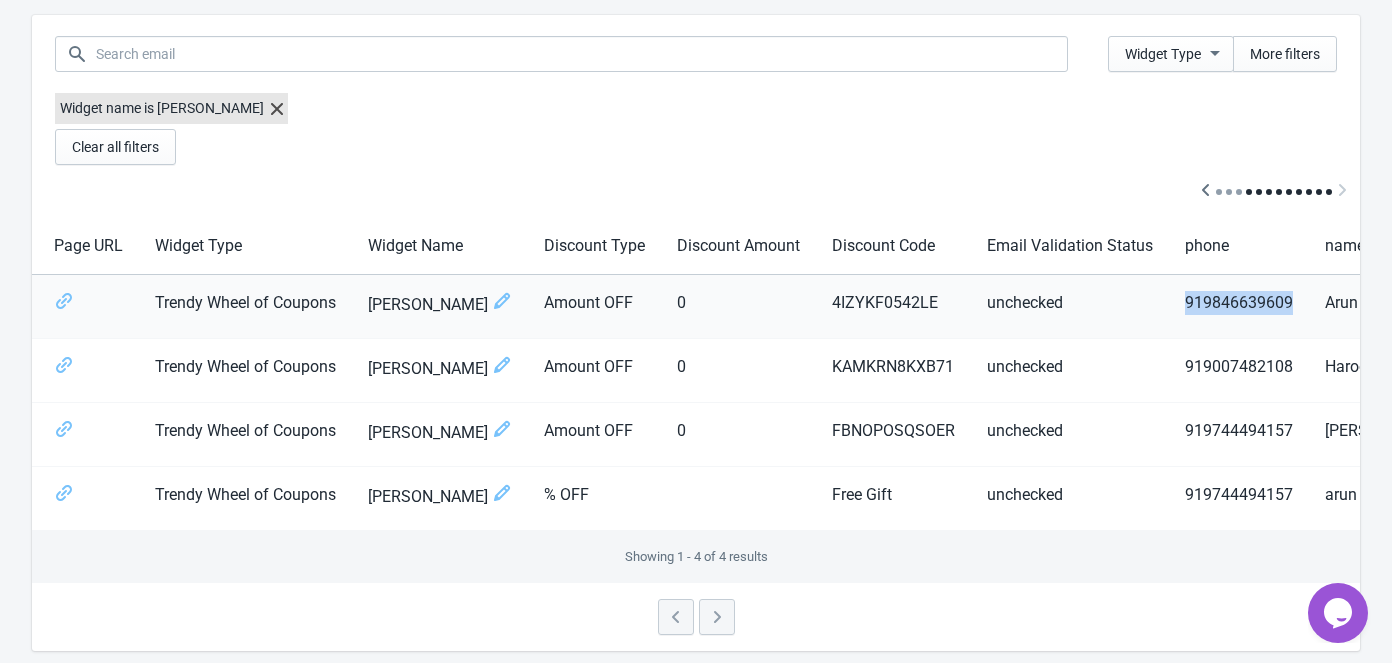 drag, startPoint x: 1154, startPoint y: 304, endPoint x: 1259, endPoint y: 300, distance: 105.076164 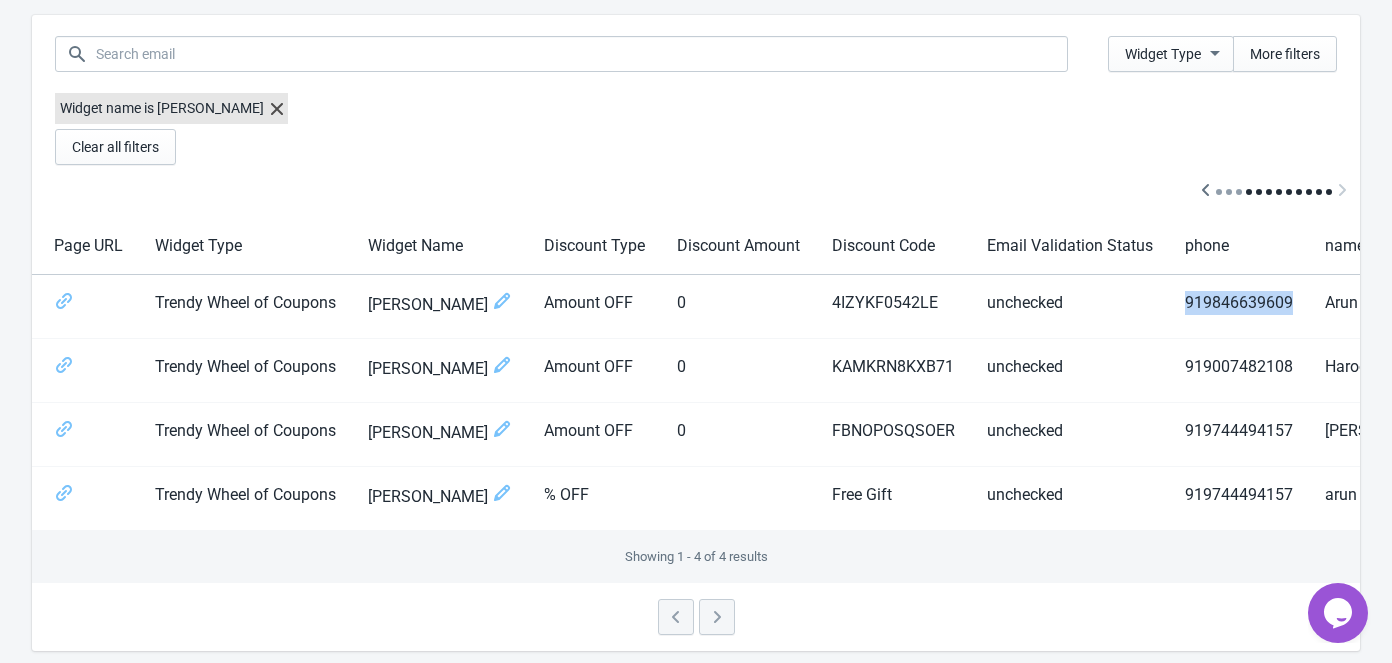 copy on "919846639609" 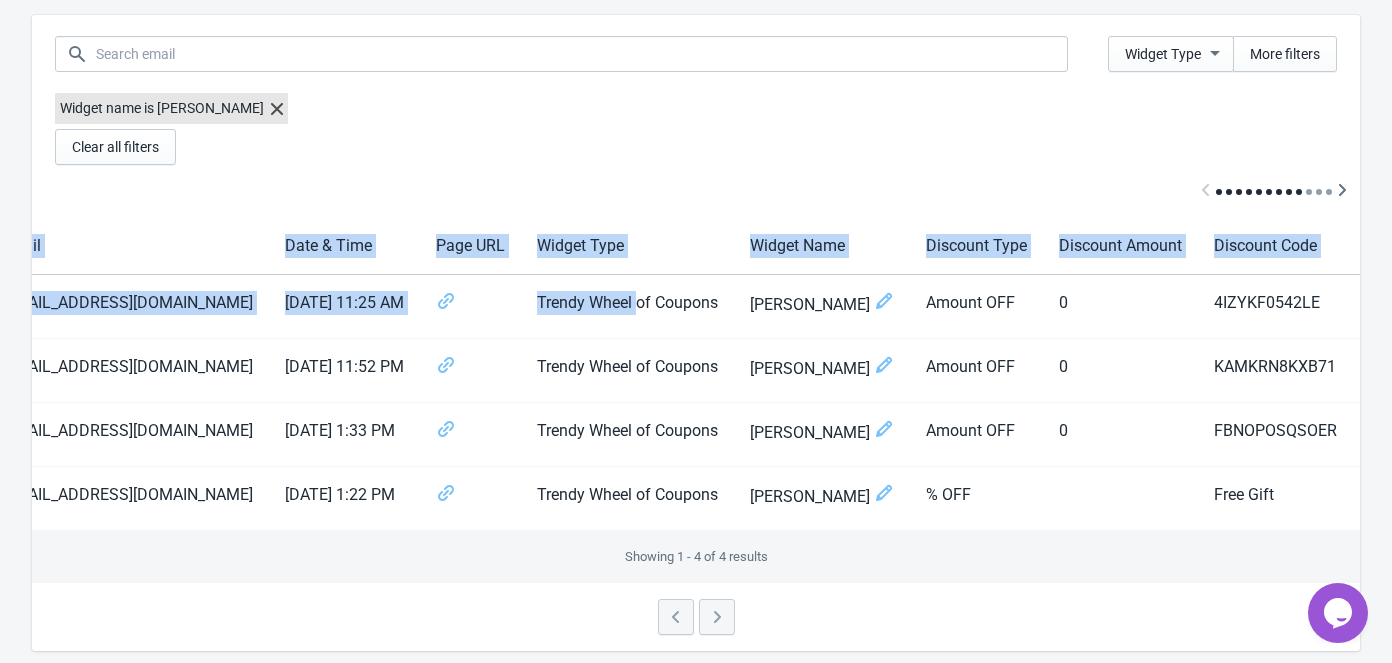 scroll, scrollTop: 0, scrollLeft: 0, axis: both 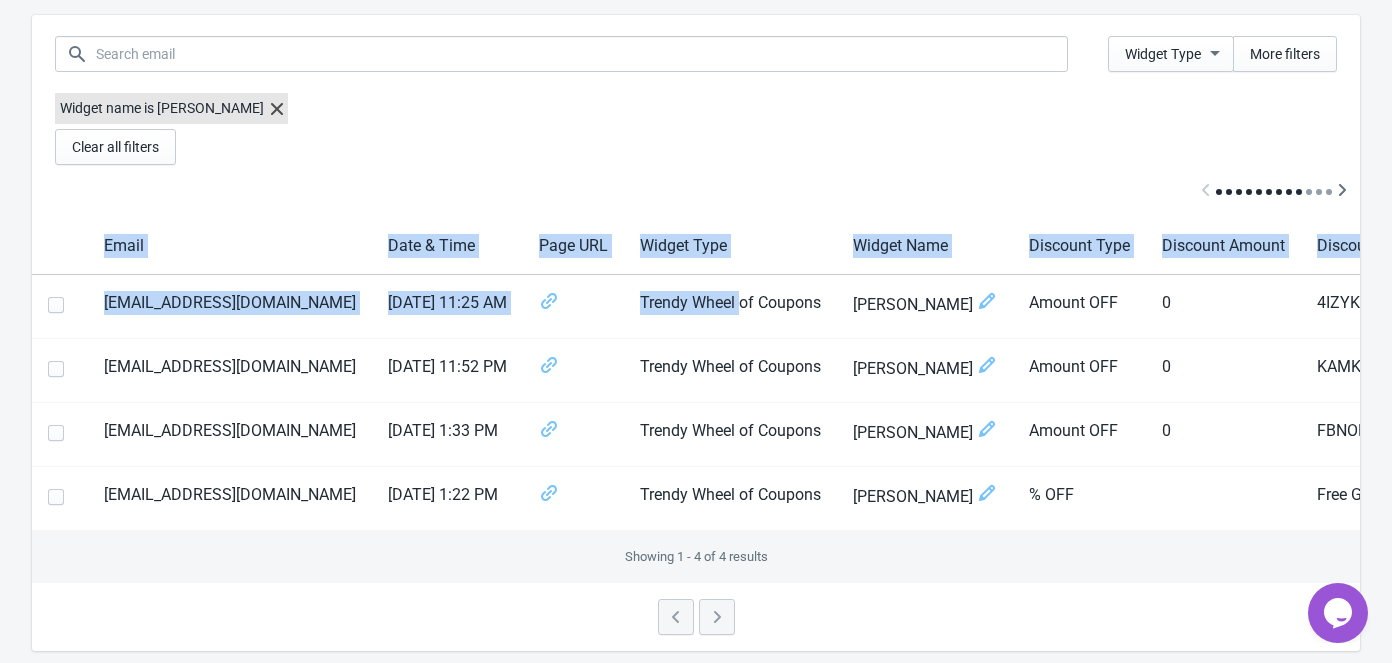 drag, startPoint x: 241, startPoint y: 302, endPoint x: -108, endPoint y: 321, distance: 349.5168 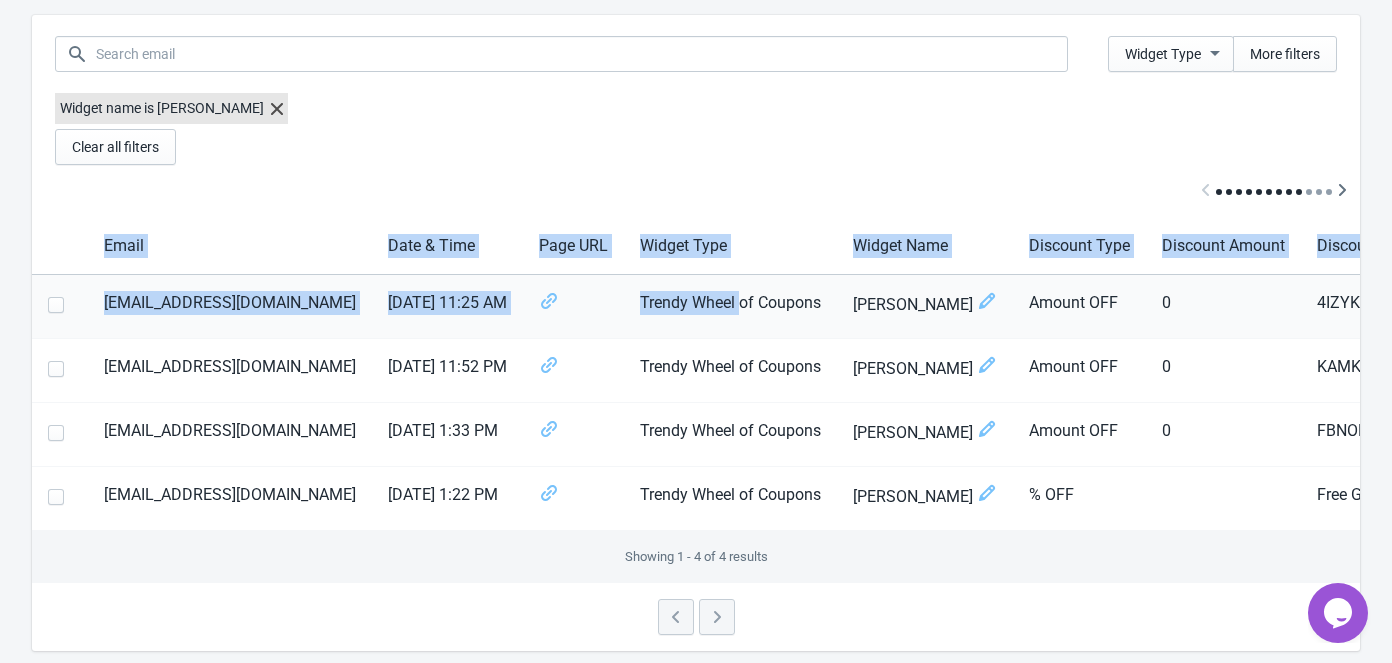 drag, startPoint x: 136, startPoint y: 305, endPoint x: 124, endPoint y: 306, distance: 12.0415945 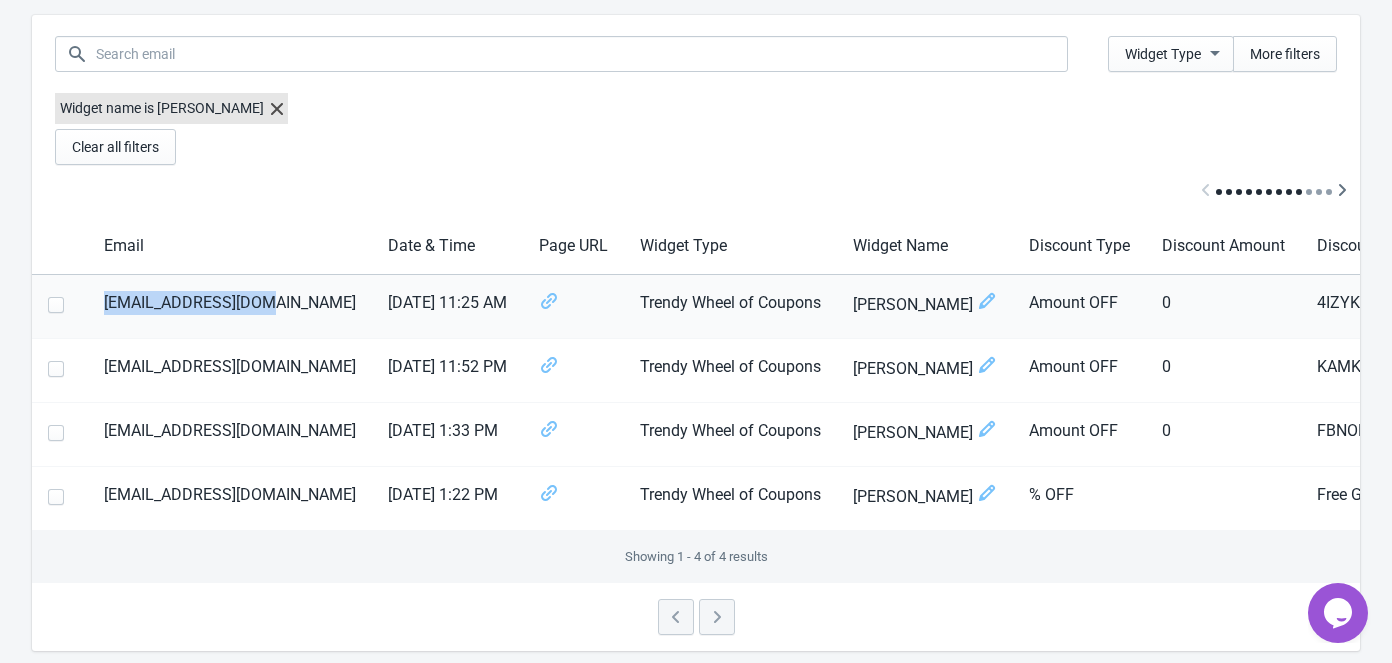 drag, startPoint x: 270, startPoint y: 303, endPoint x: 102, endPoint y: 310, distance: 168.14577 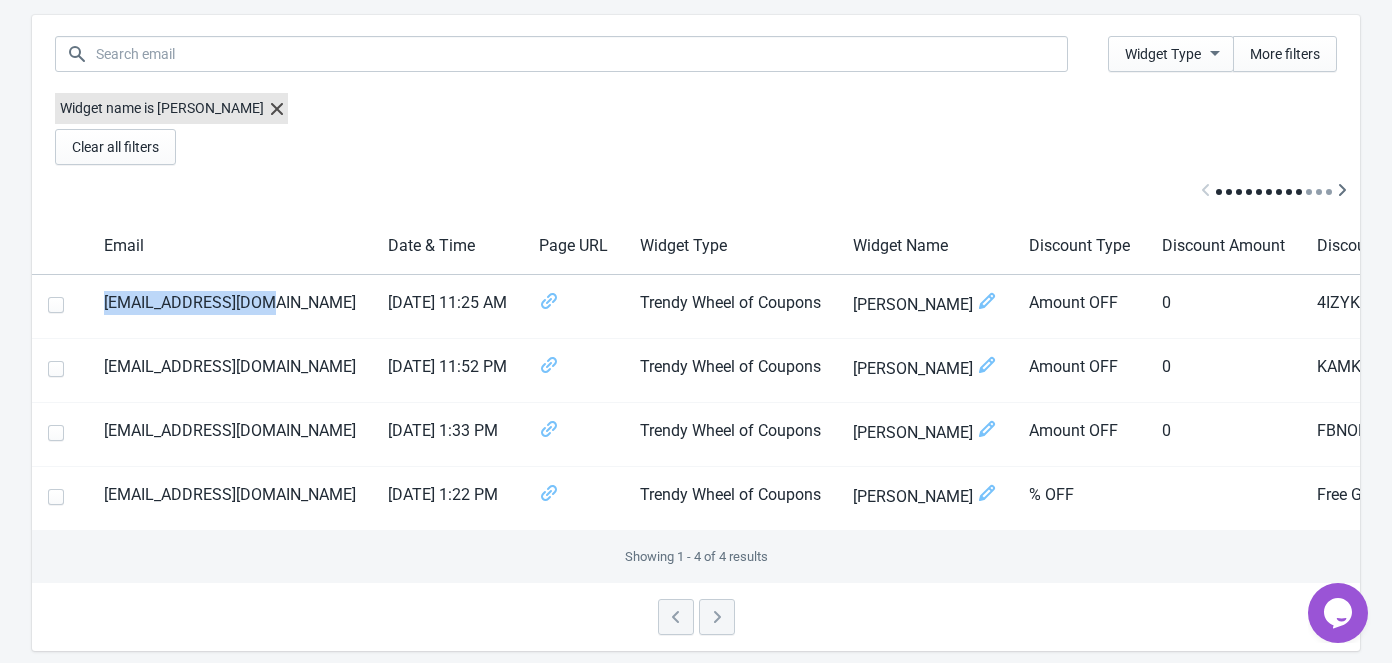 copy on "[EMAIL_ADDRESS][DOMAIN_NAME]" 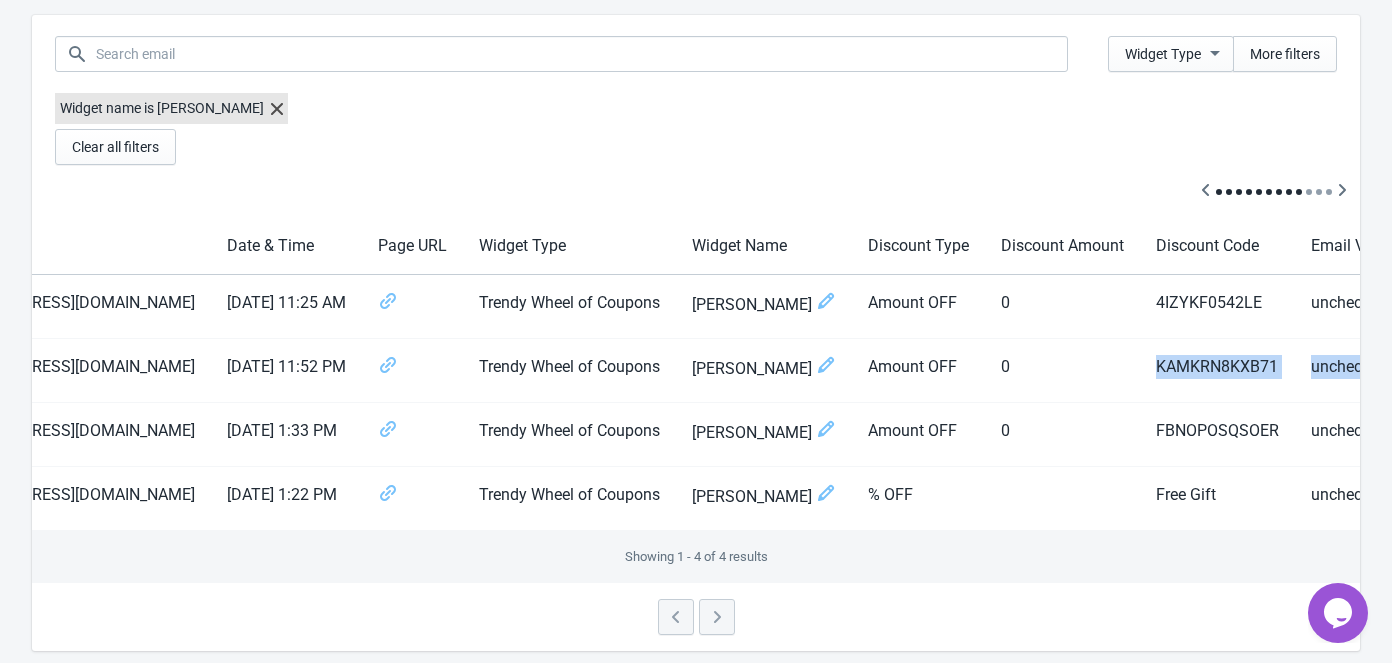 scroll, scrollTop: 0, scrollLeft: 486, axis: horizontal 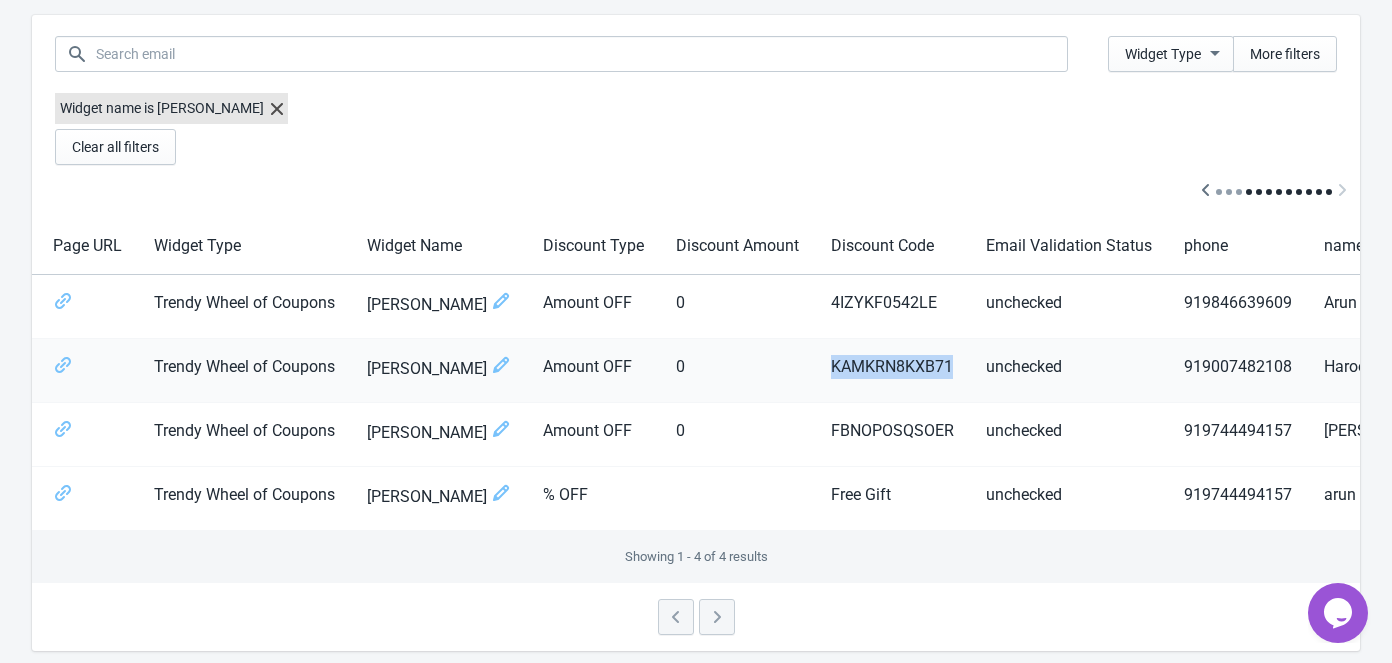 drag, startPoint x: 1286, startPoint y: 362, endPoint x: 923, endPoint y: 362, distance: 363 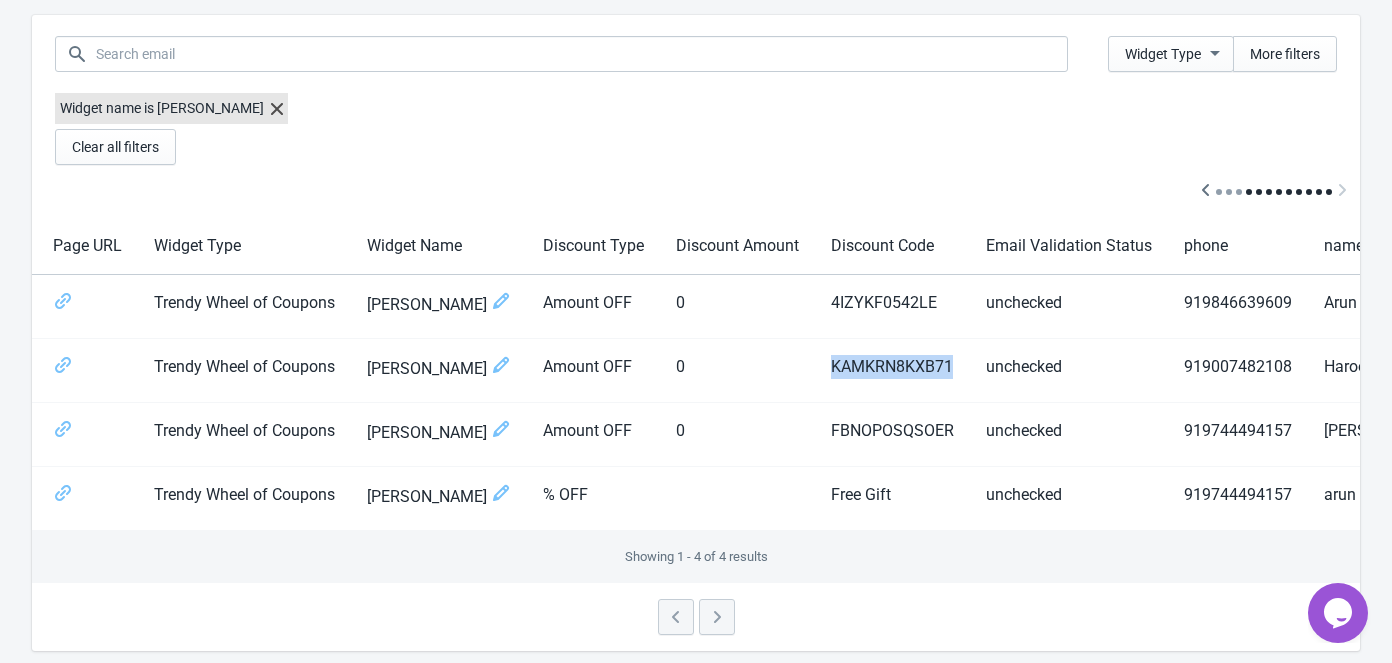 copy on "KAMKRN8KXB71" 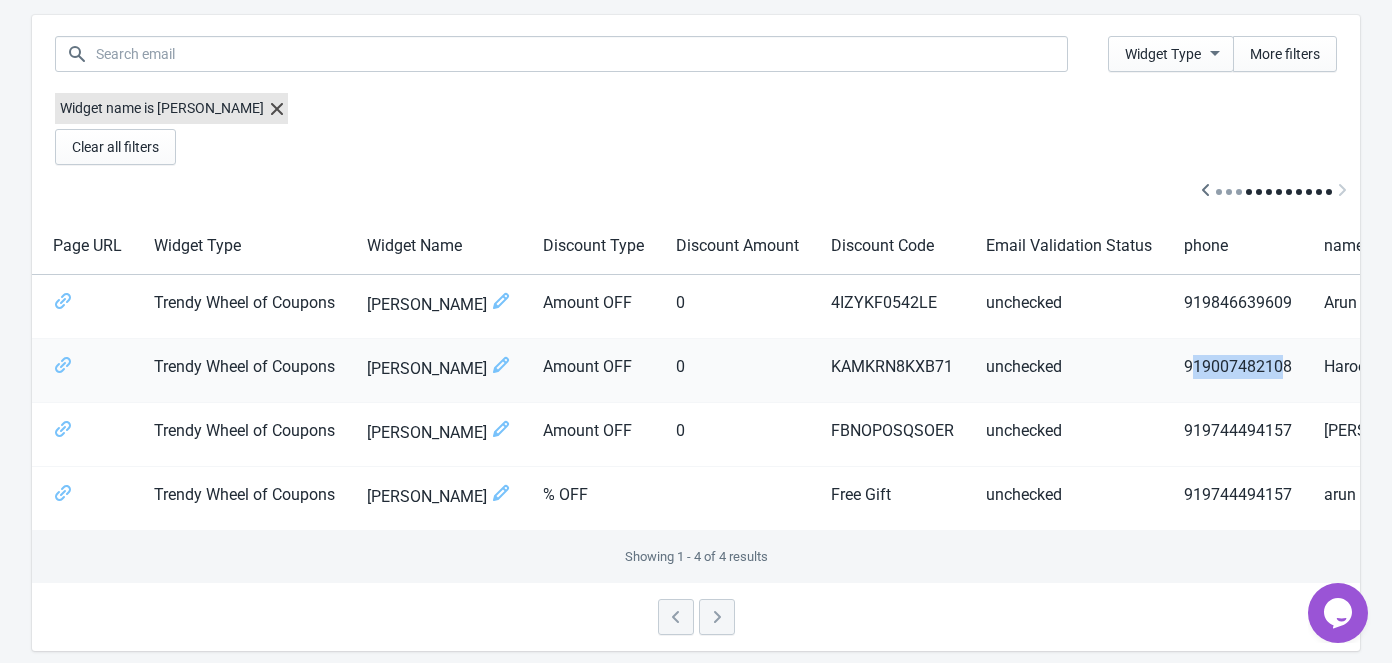 drag, startPoint x: 1157, startPoint y: 364, endPoint x: 1246, endPoint y: 362, distance: 89.02247 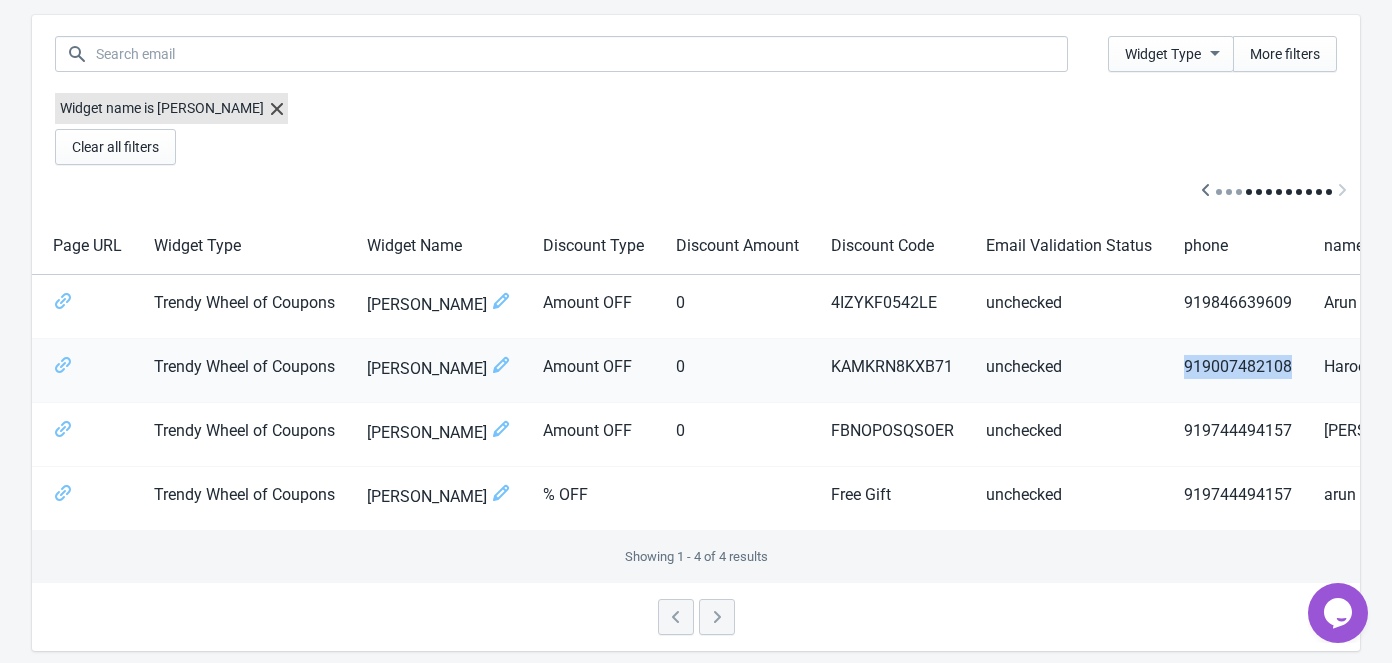drag, startPoint x: 1153, startPoint y: 362, endPoint x: 1258, endPoint y: 364, distance: 105.01904 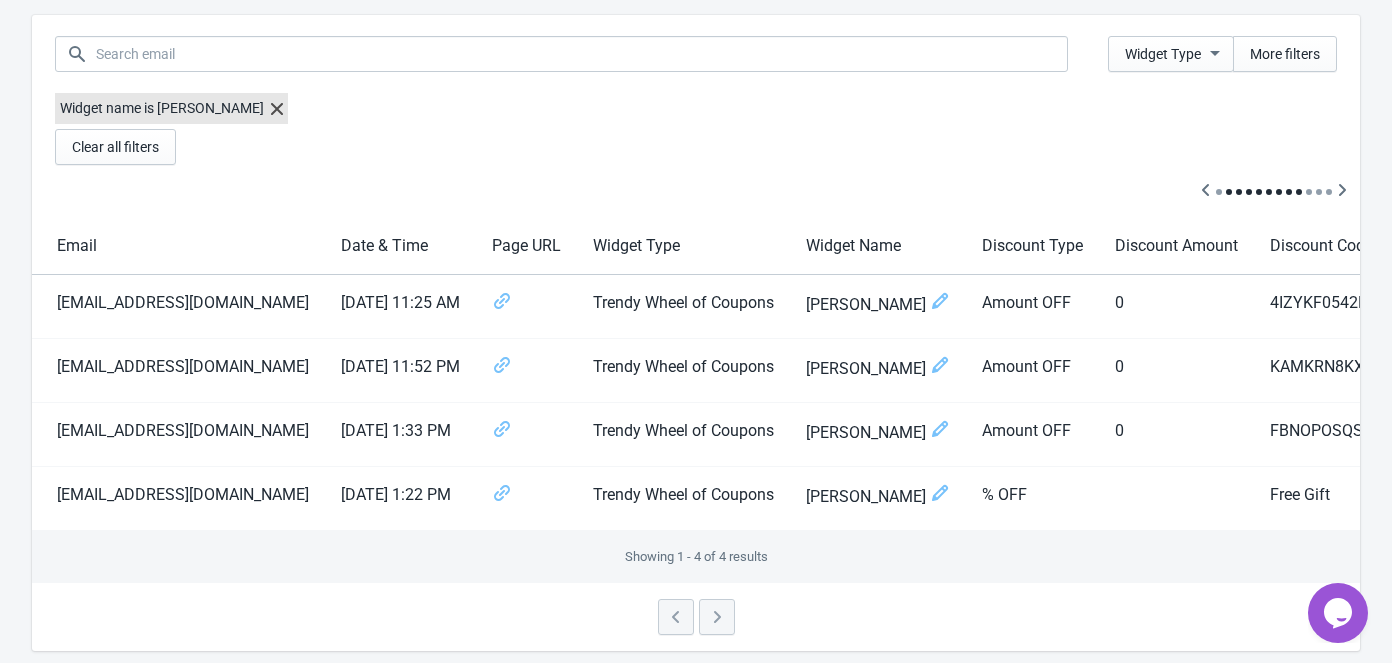 scroll, scrollTop: 0, scrollLeft: 0, axis: both 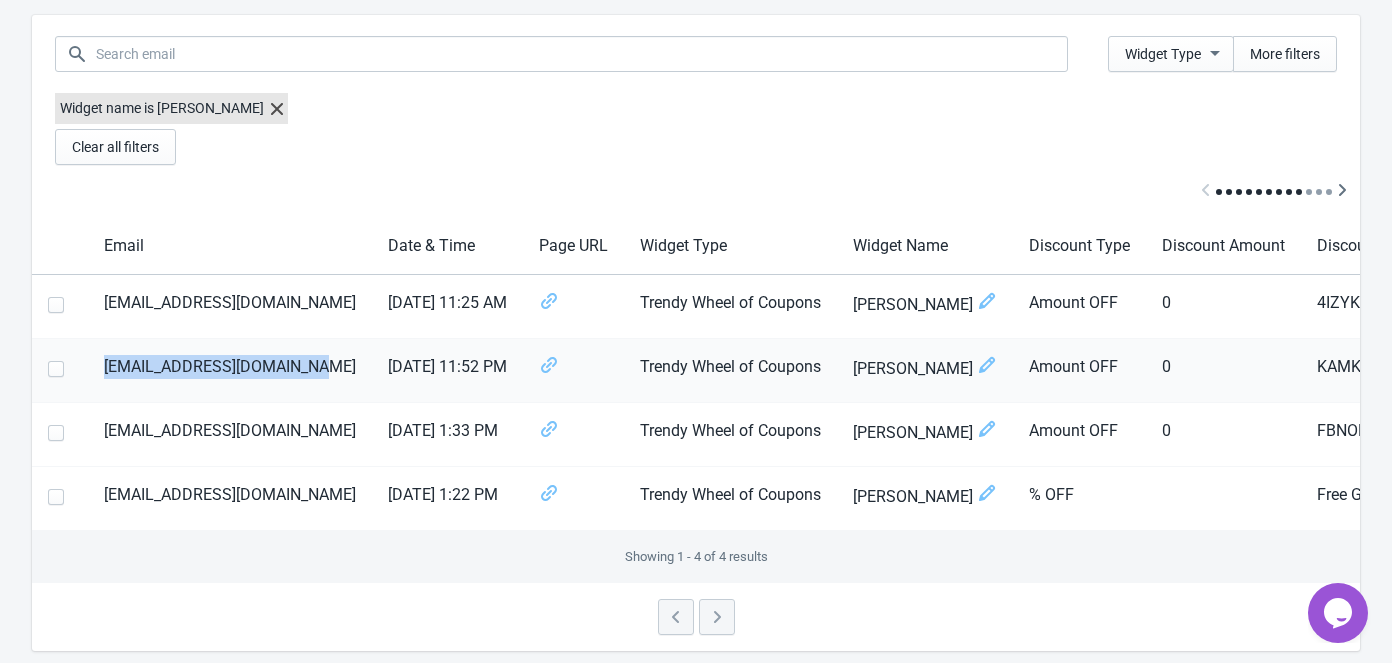 drag, startPoint x: 322, startPoint y: 368, endPoint x: 97, endPoint y: 369, distance: 225.00223 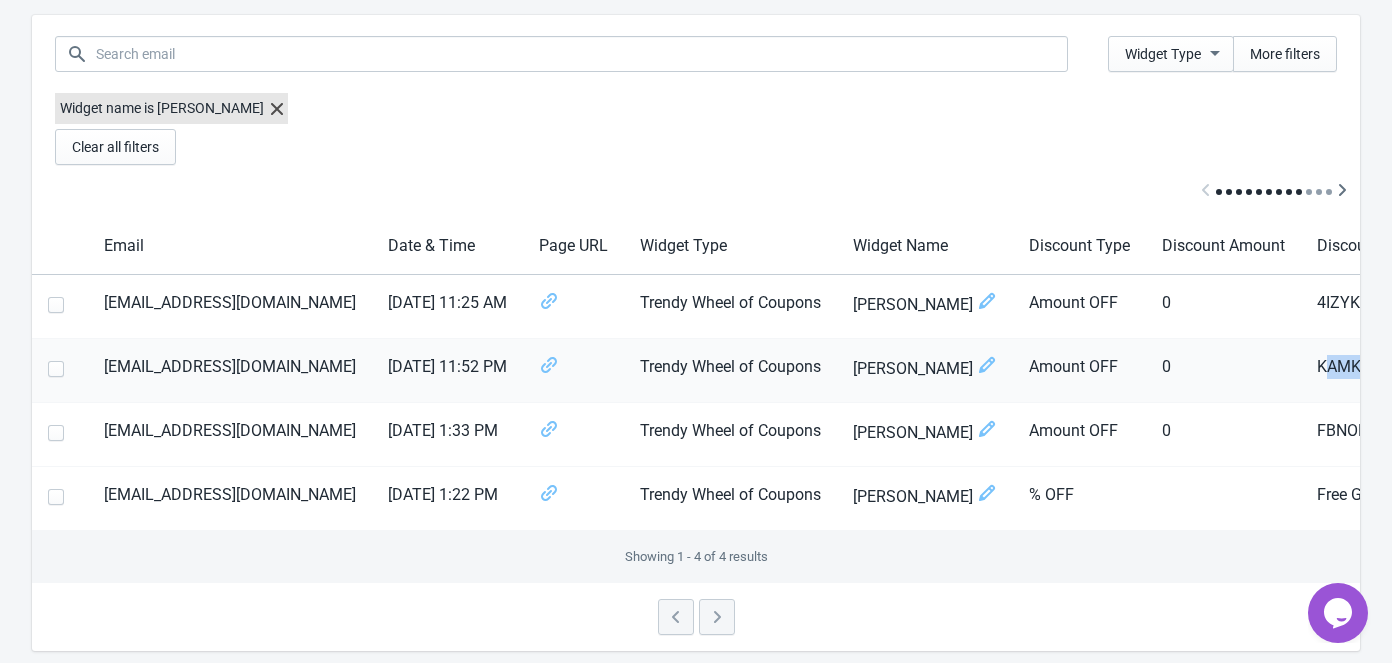 drag, startPoint x: 1293, startPoint y: 364, endPoint x: 1338, endPoint y: 361, distance: 45.099888 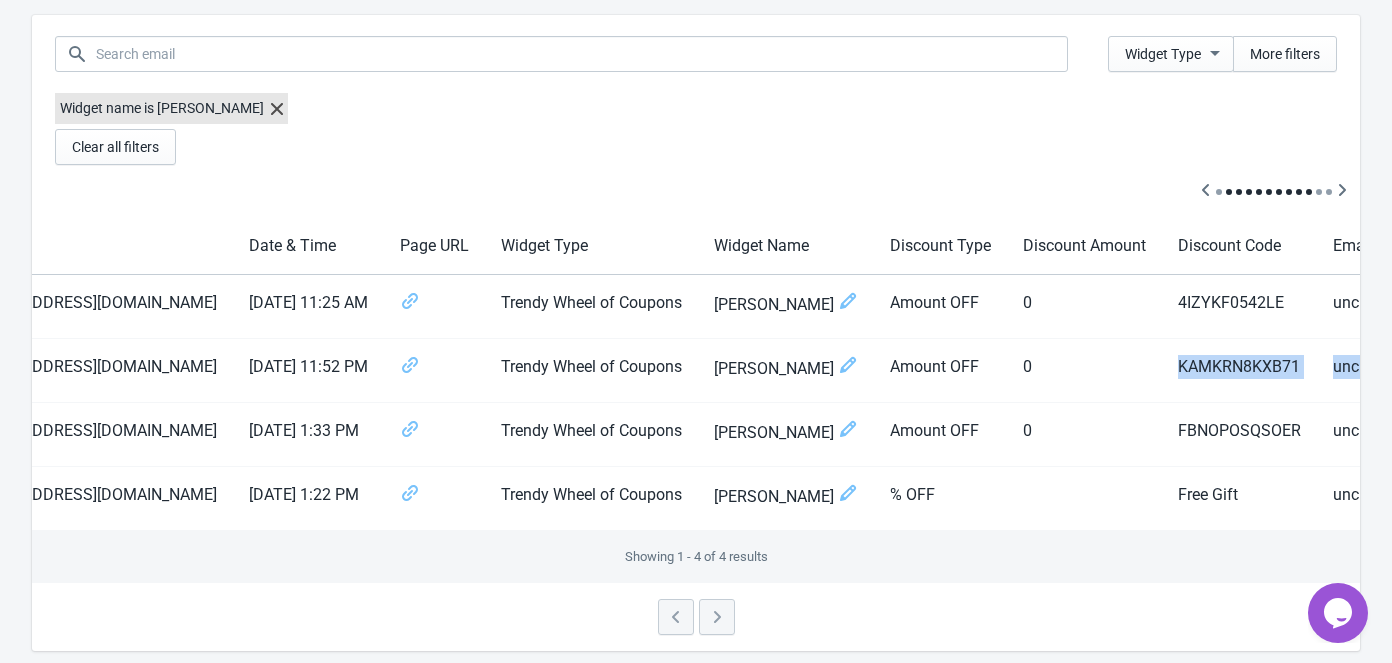 scroll, scrollTop: 0, scrollLeft: 486, axis: horizontal 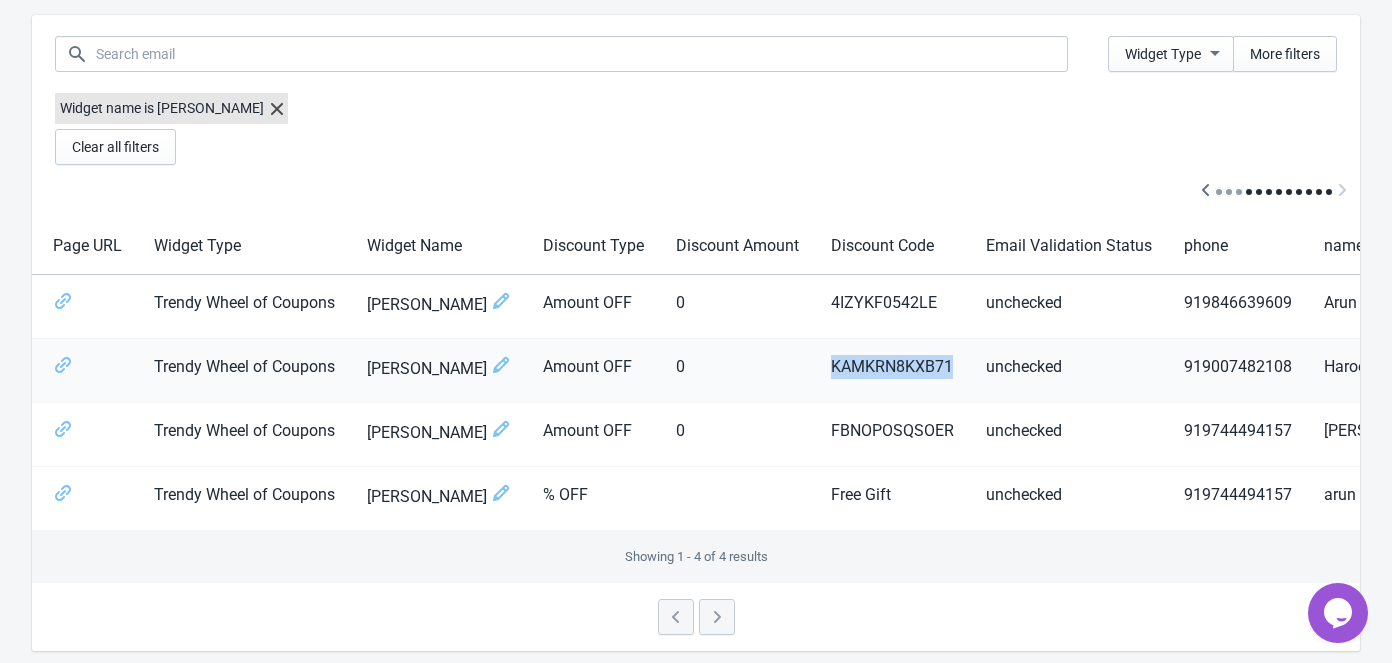 drag, startPoint x: 1287, startPoint y: 363, endPoint x: 930, endPoint y: 354, distance: 357.11343 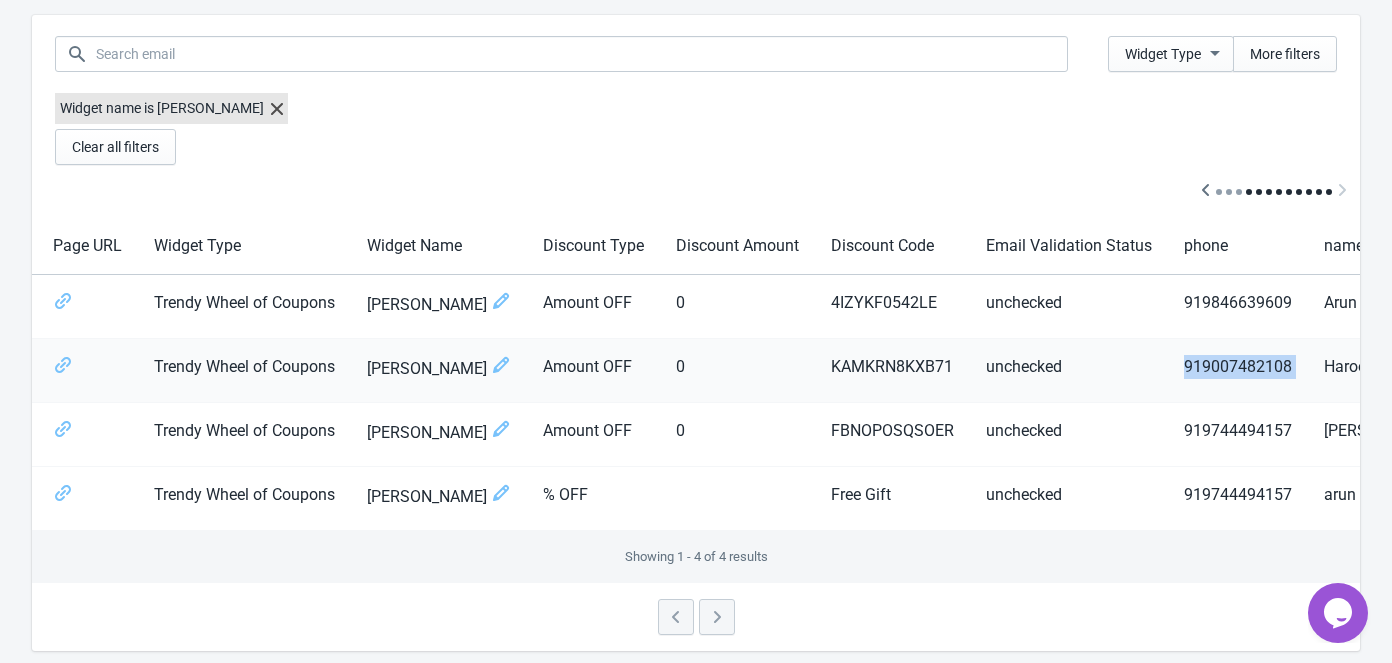 drag, startPoint x: 1152, startPoint y: 365, endPoint x: 1279, endPoint y: 370, distance: 127.09839 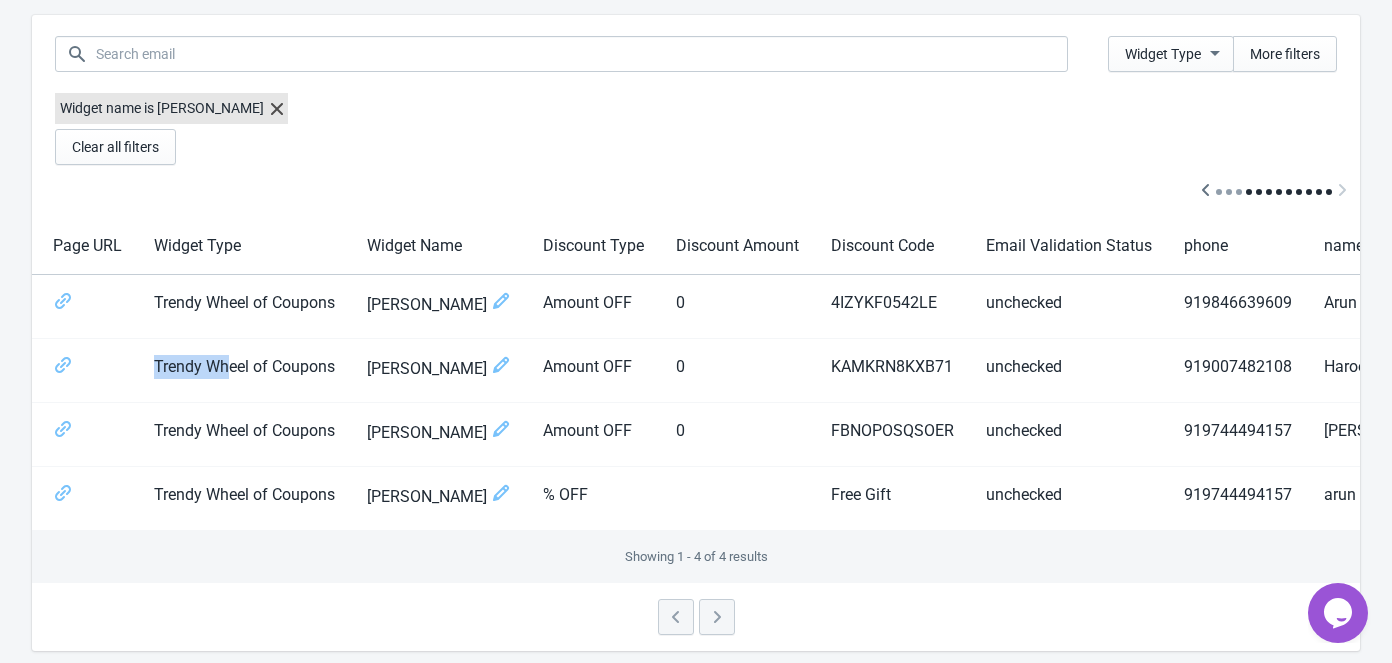 scroll, scrollTop: 0, scrollLeft: 252, axis: horizontal 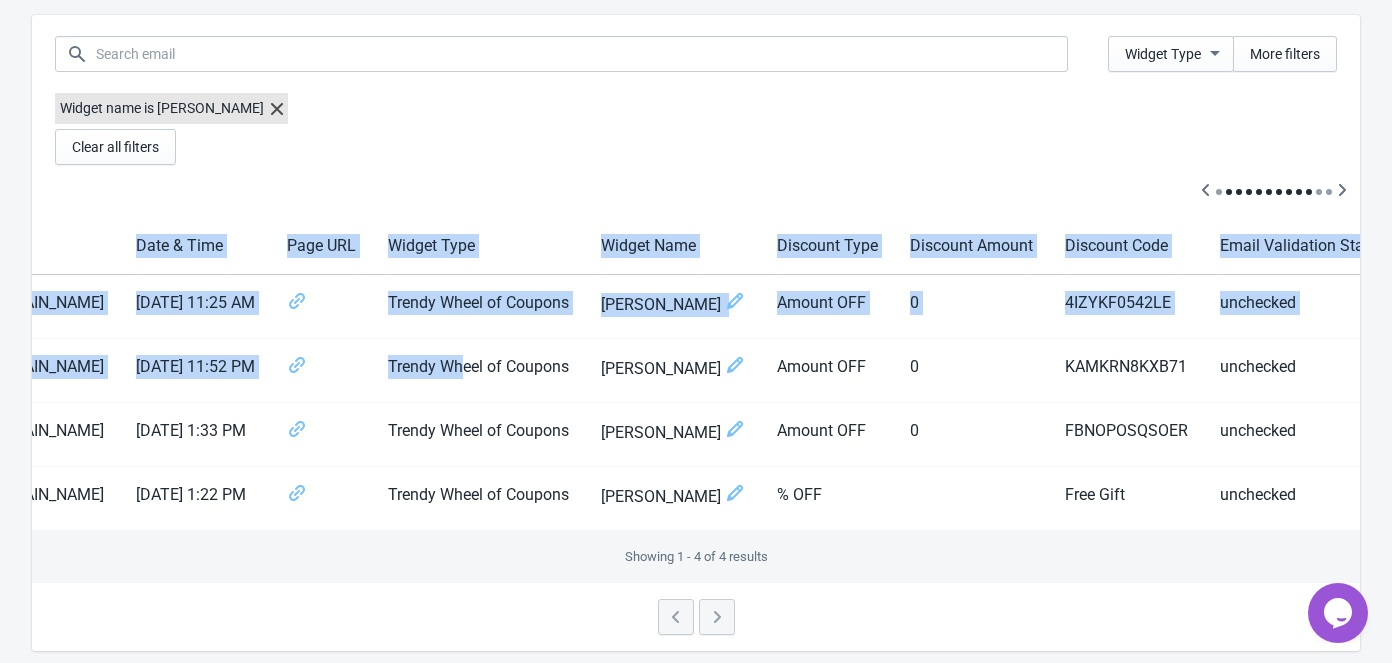 drag, startPoint x: 216, startPoint y: 363, endPoint x: -31, endPoint y: 374, distance: 247.24481 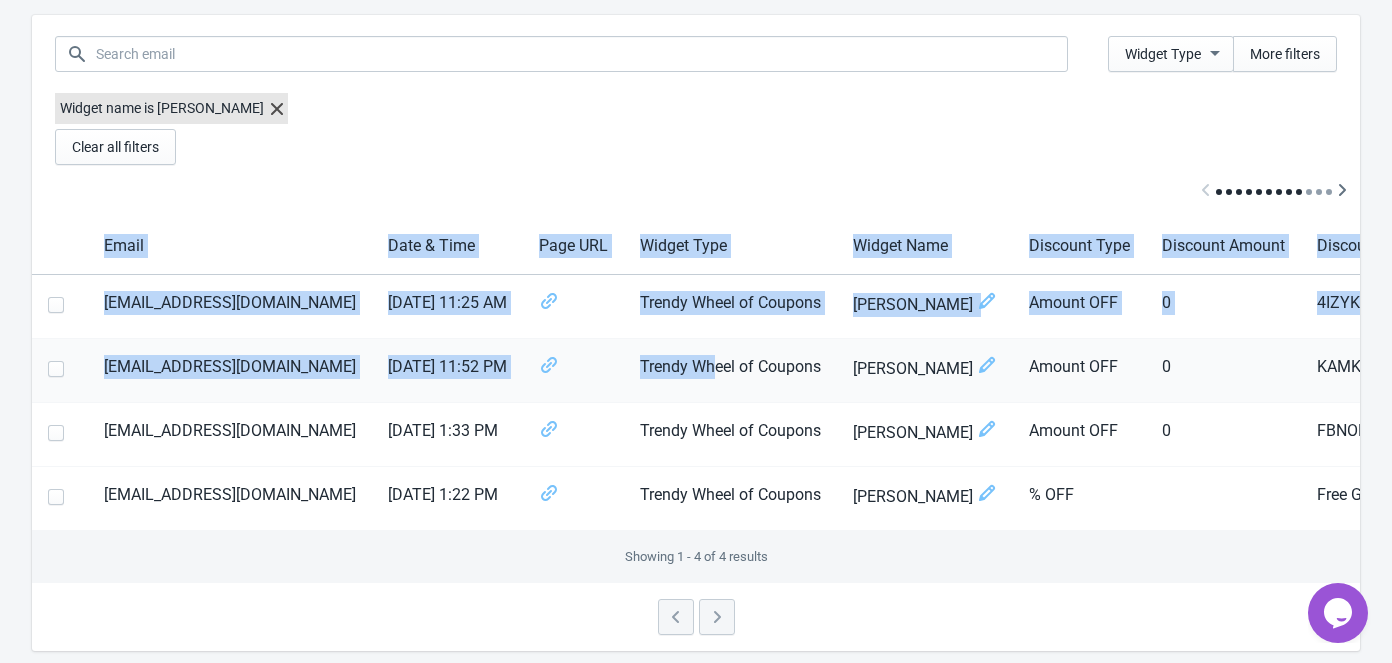 click on "[EMAIL_ADDRESS][DOMAIN_NAME]" at bounding box center [230, 371] 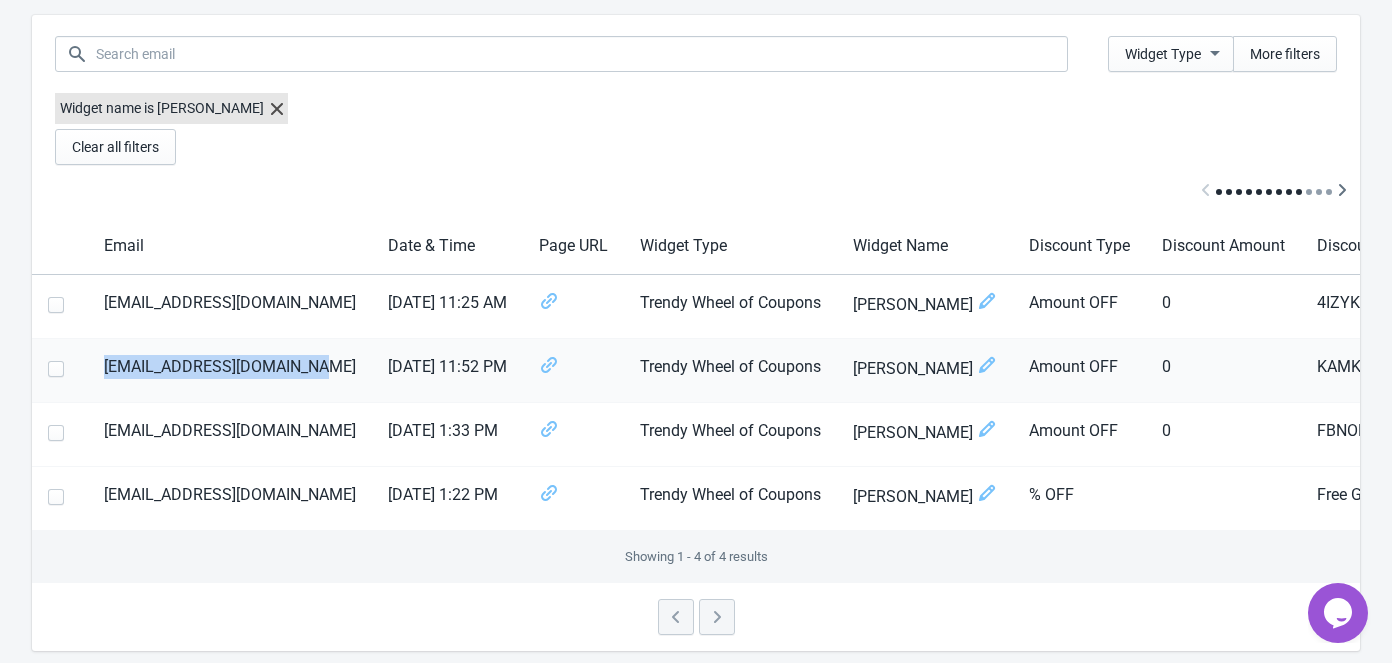 drag, startPoint x: 106, startPoint y: 365, endPoint x: 321, endPoint y: 367, distance: 215.00931 